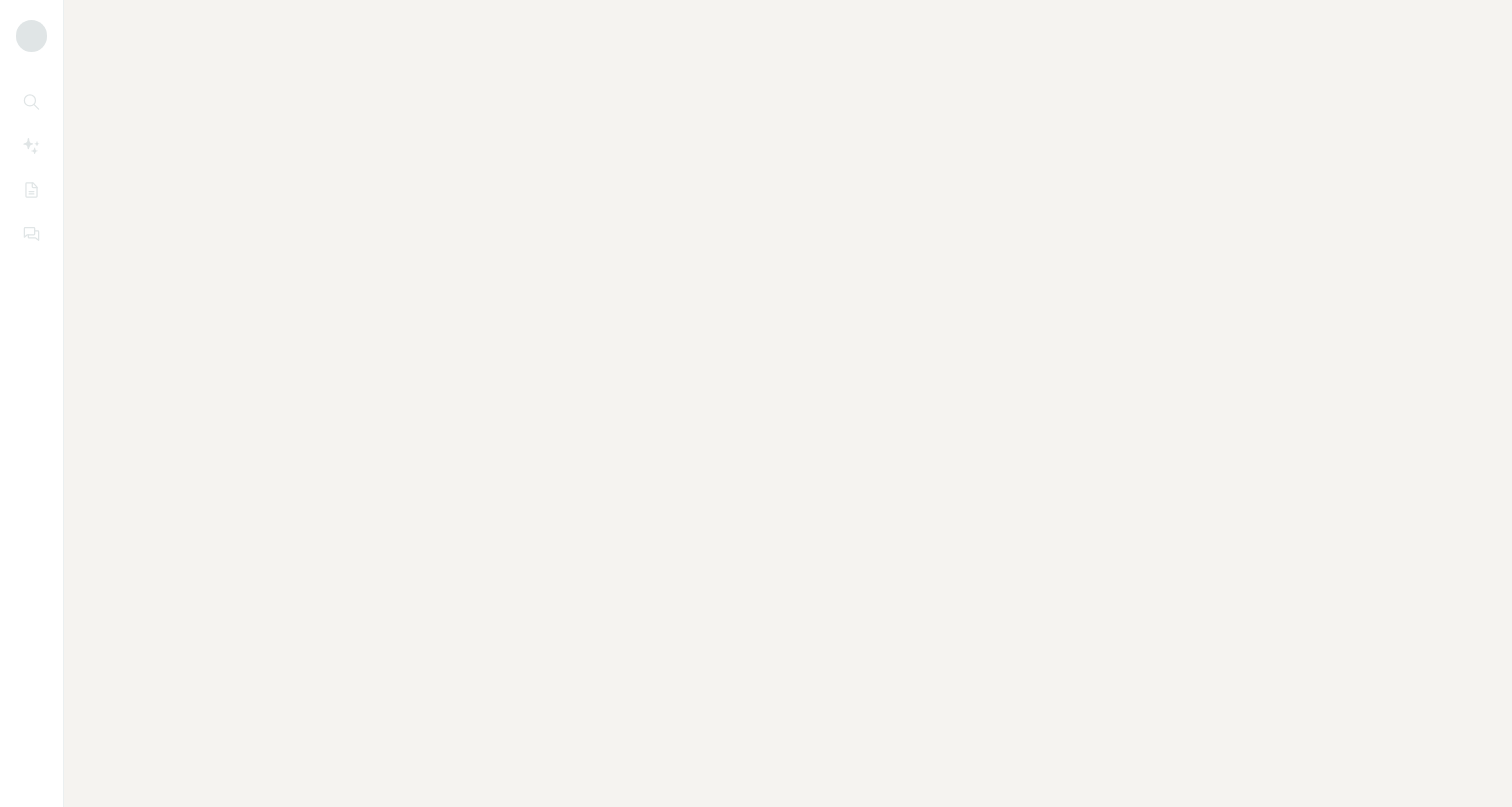 scroll, scrollTop: 0, scrollLeft: 0, axis: both 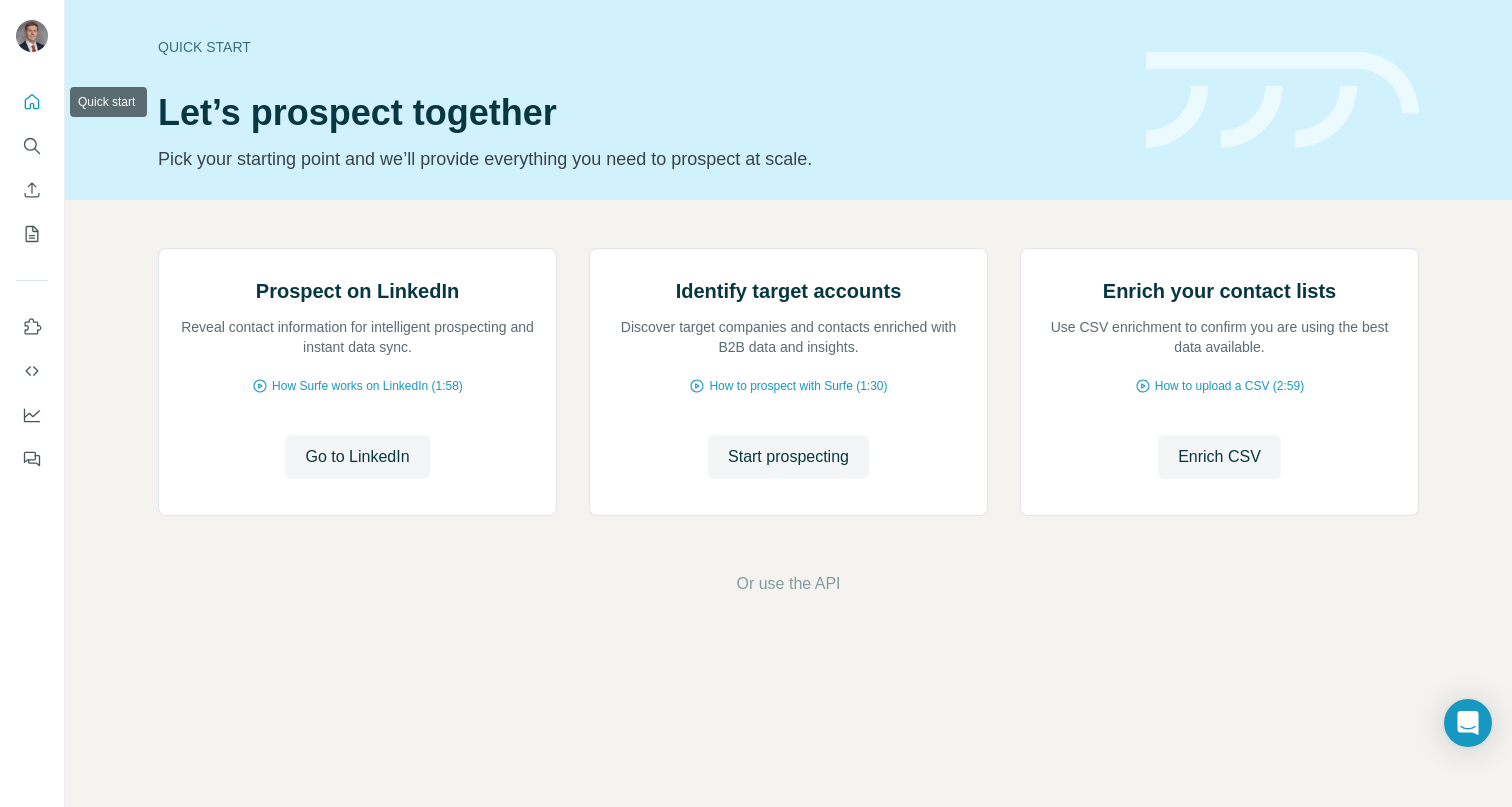 click 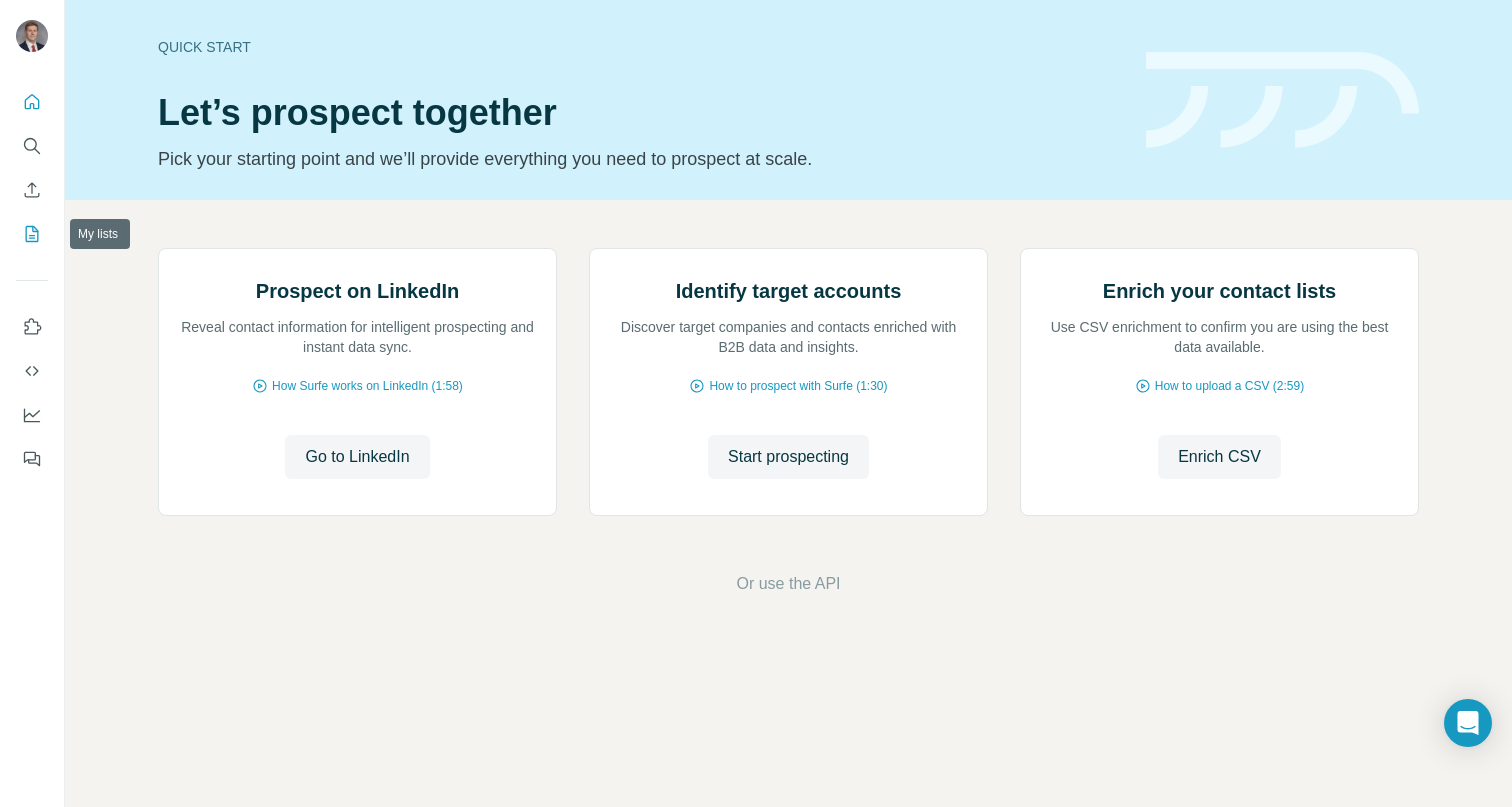 click 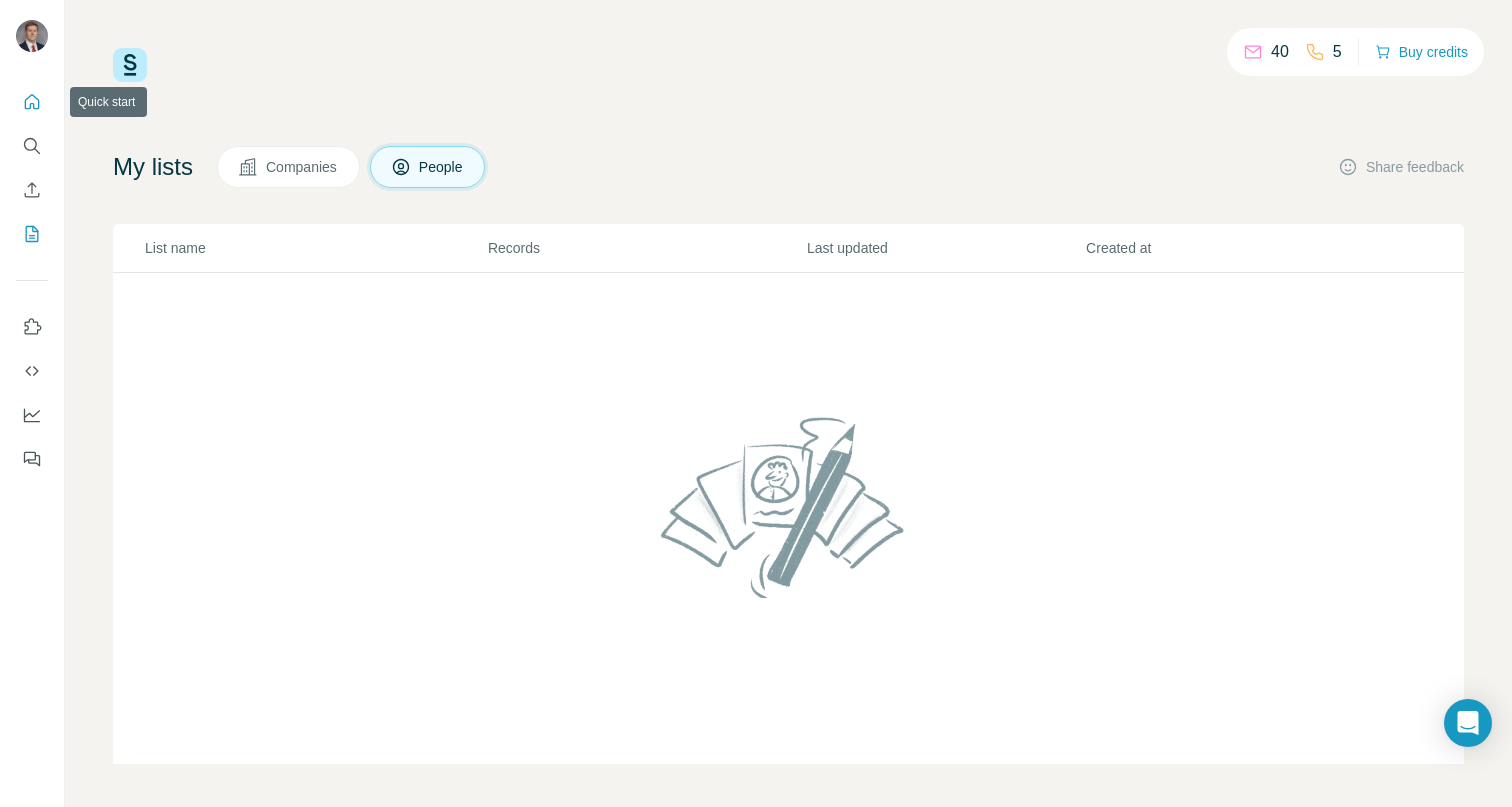 click 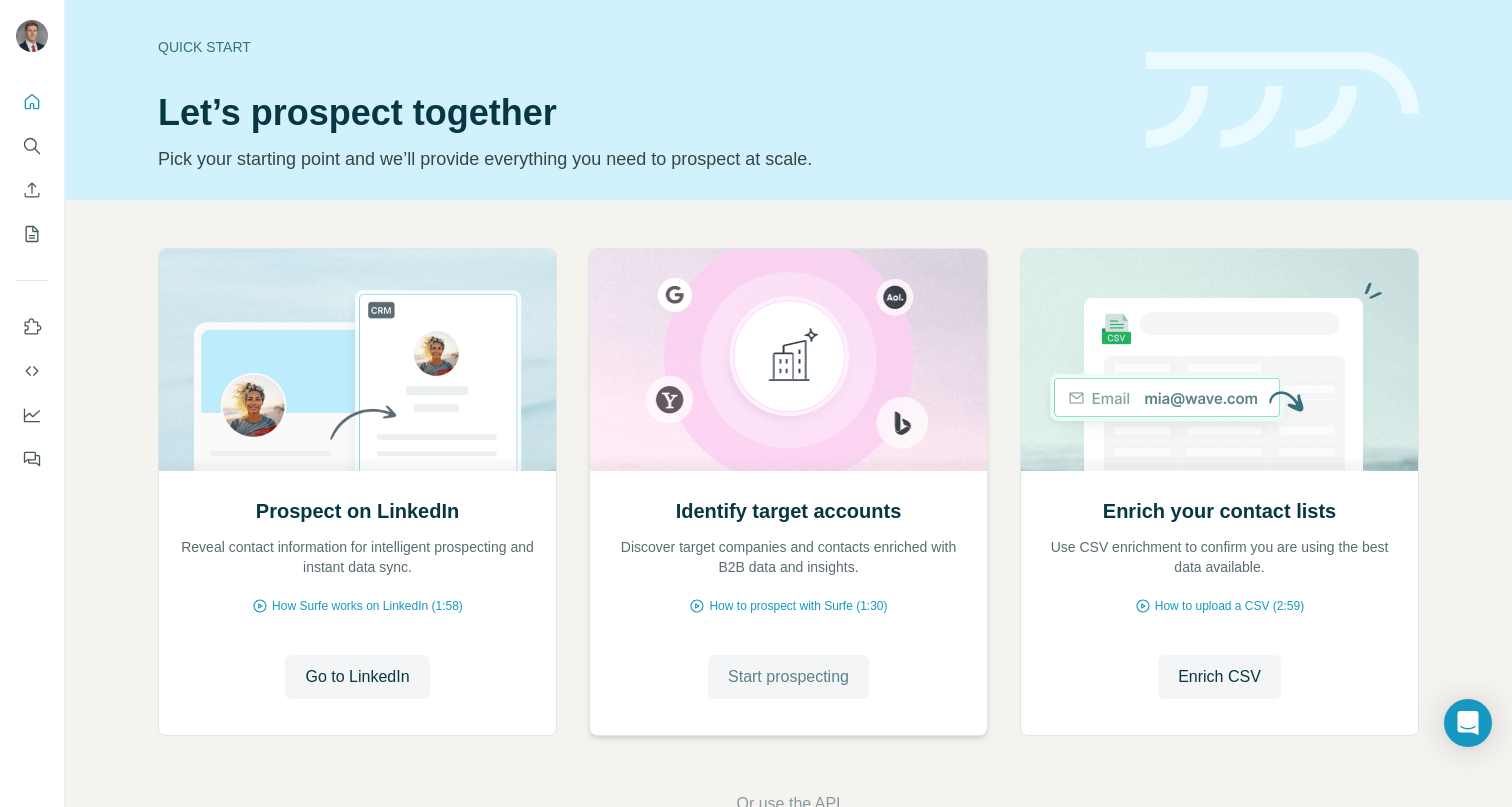 click on "Start prospecting" at bounding box center (788, 677) 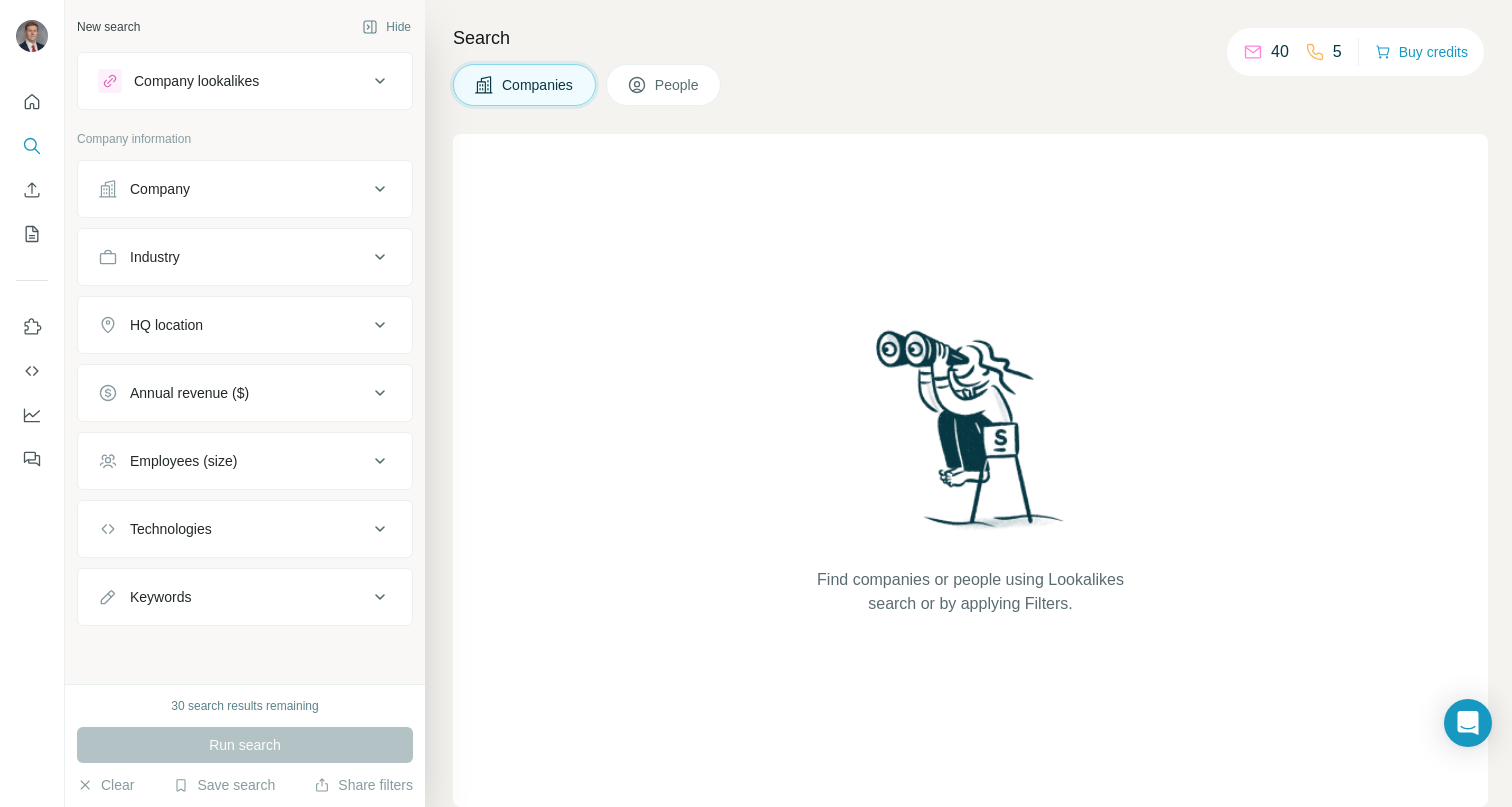 click on "Company lookalikes" at bounding box center (233, 81) 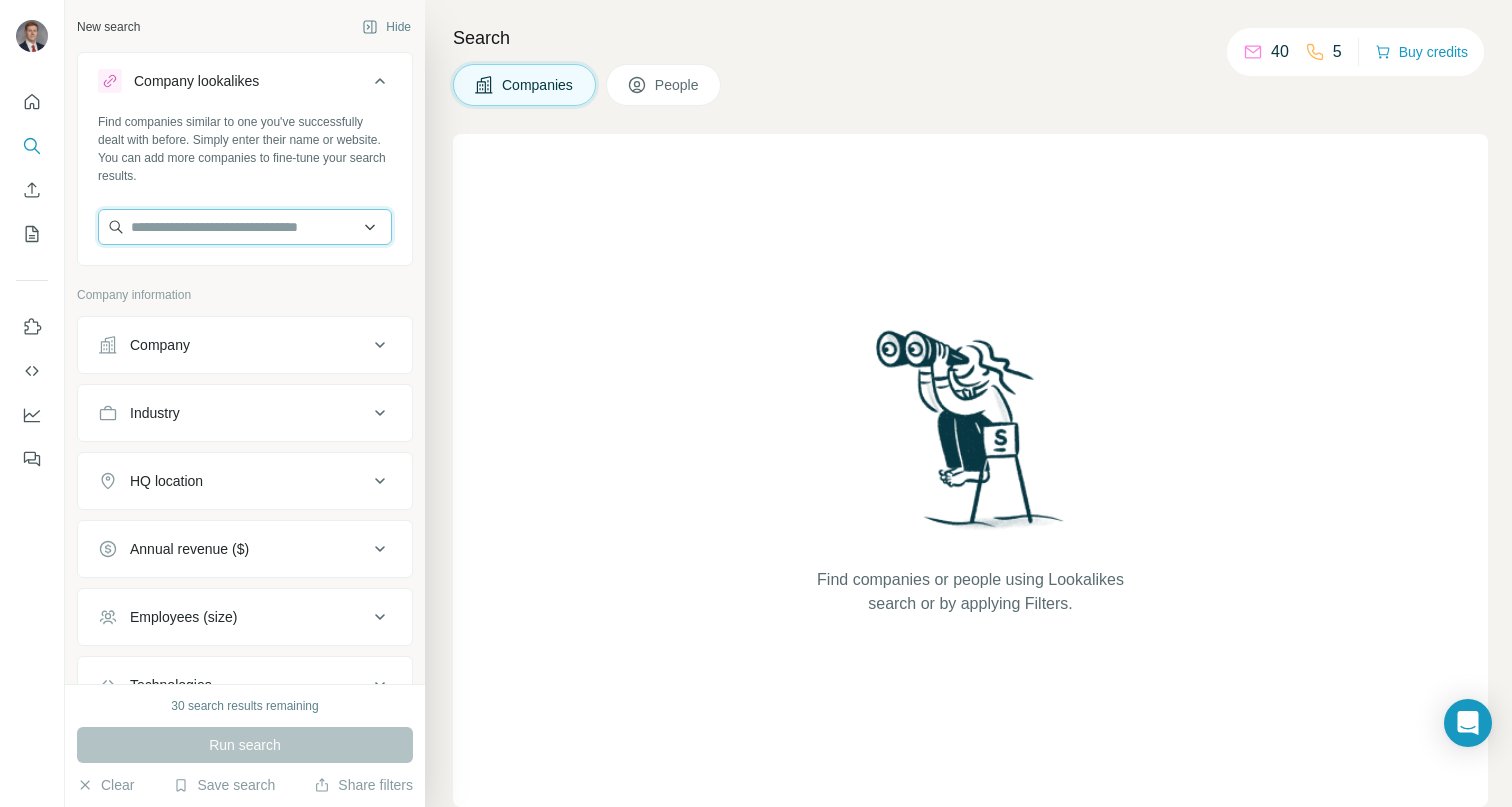click at bounding box center [245, 227] 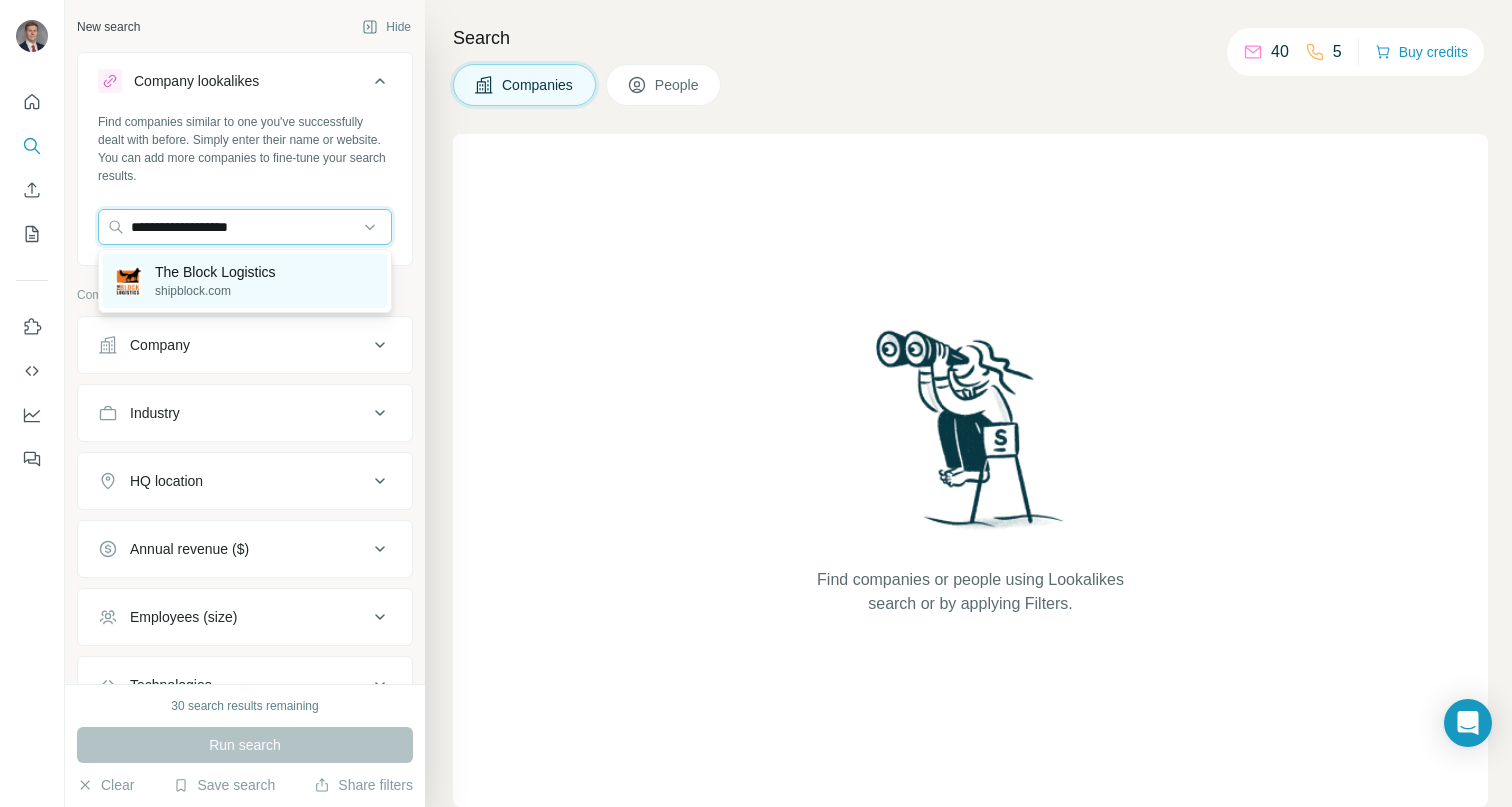 type on "**********" 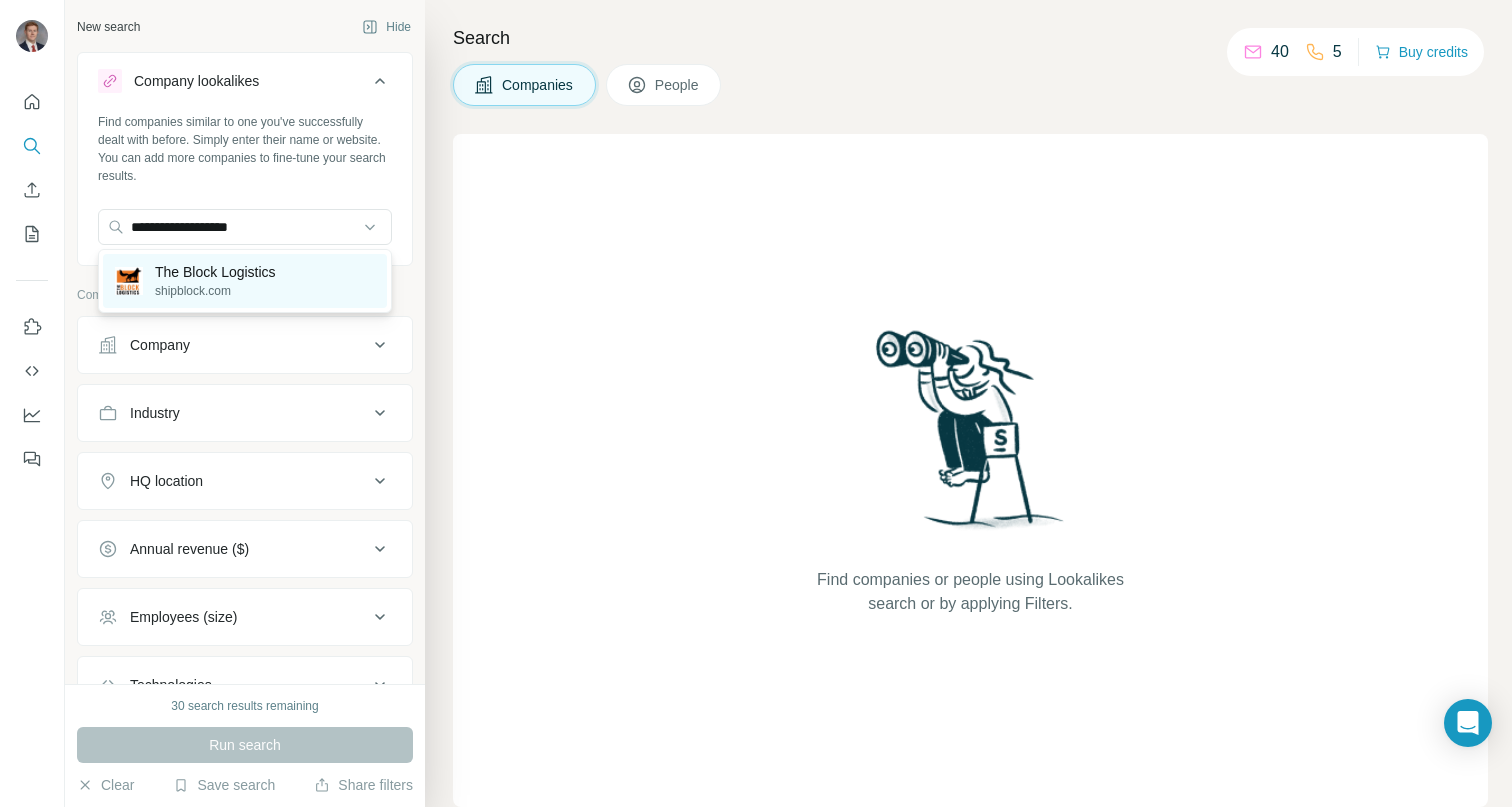 click on "The Block Logistics" at bounding box center [215, 272] 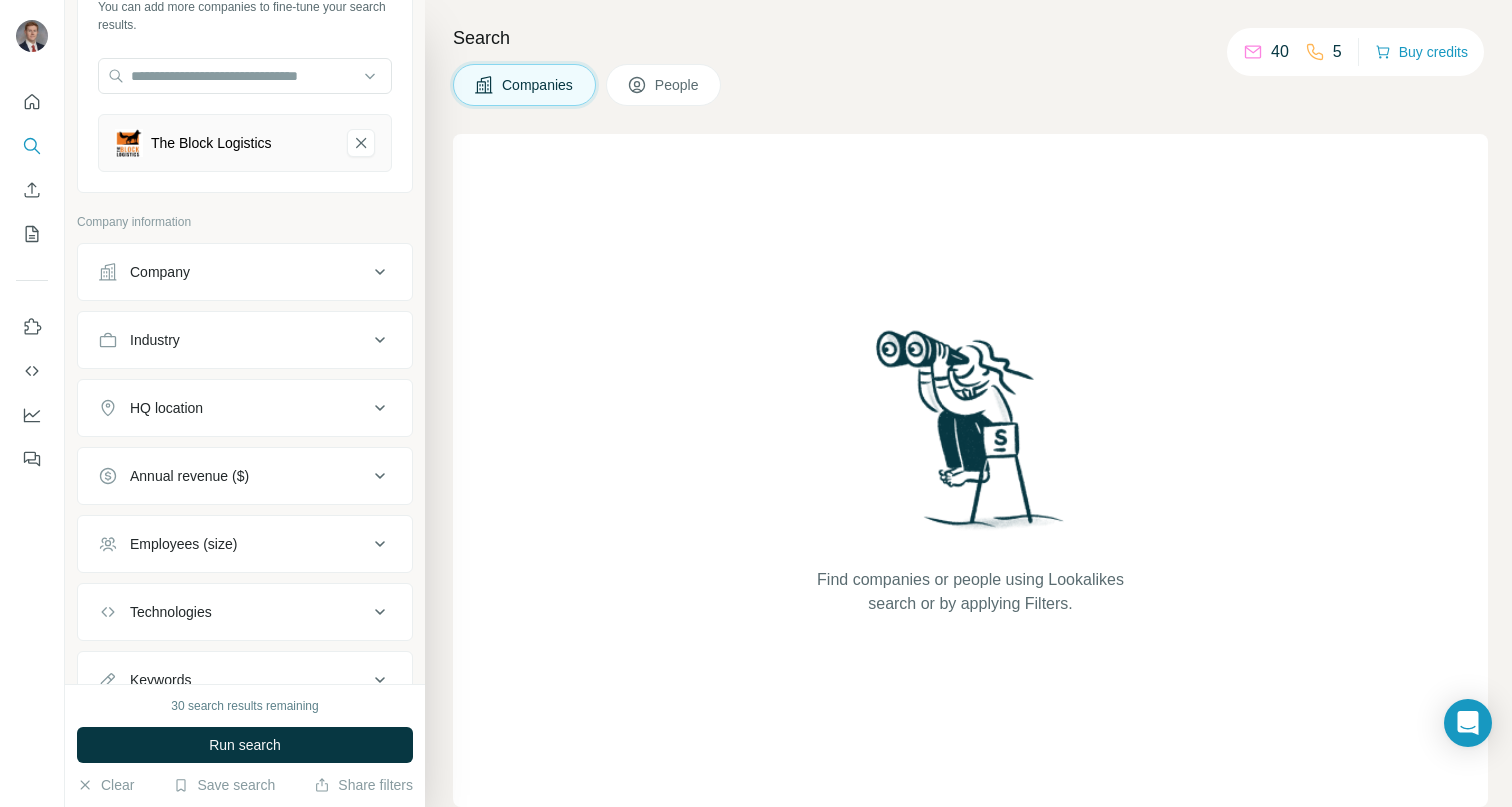 scroll, scrollTop: 232, scrollLeft: 0, axis: vertical 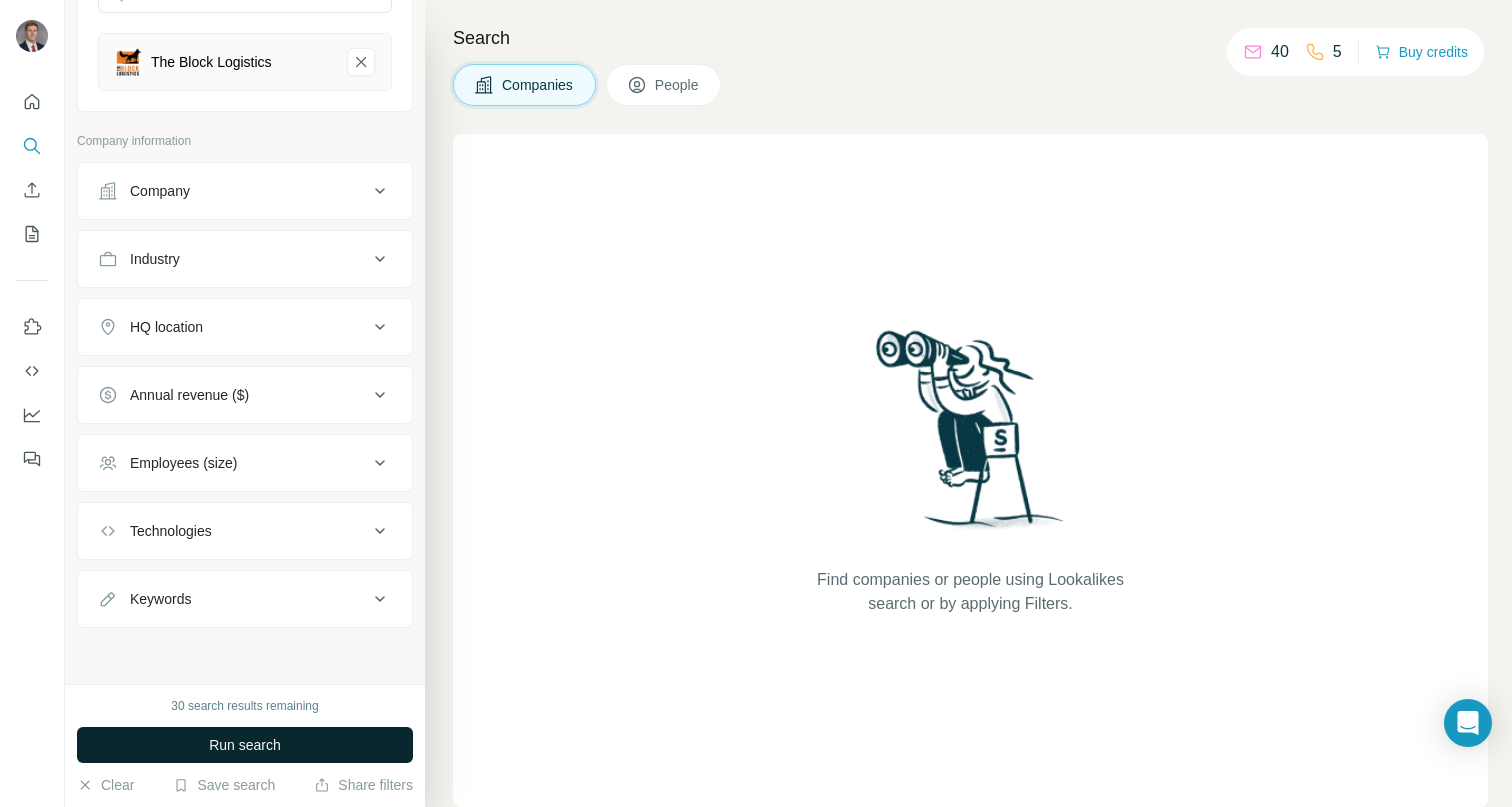 click on "Run search" at bounding box center (245, 745) 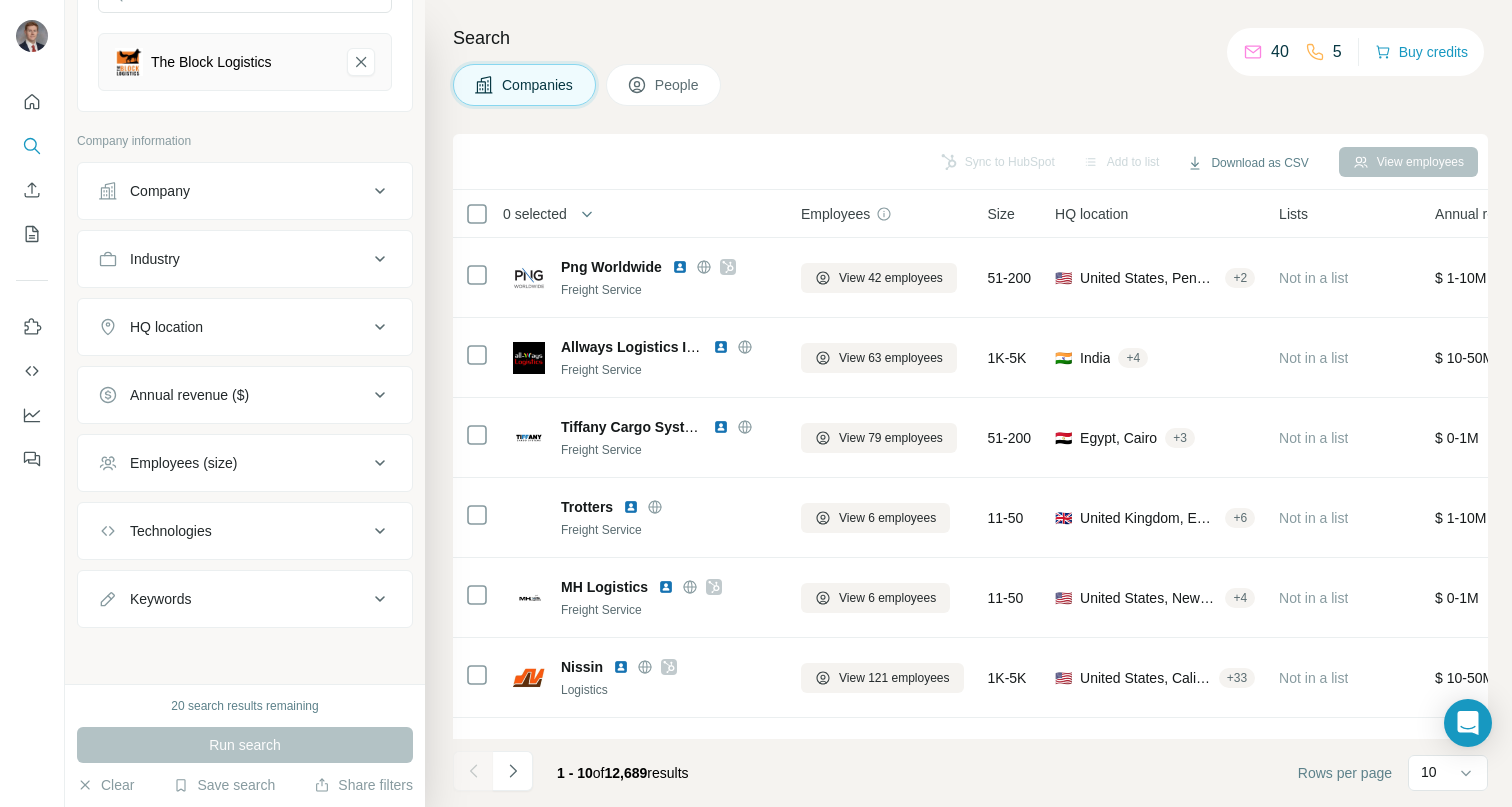 click on "People" at bounding box center (678, 85) 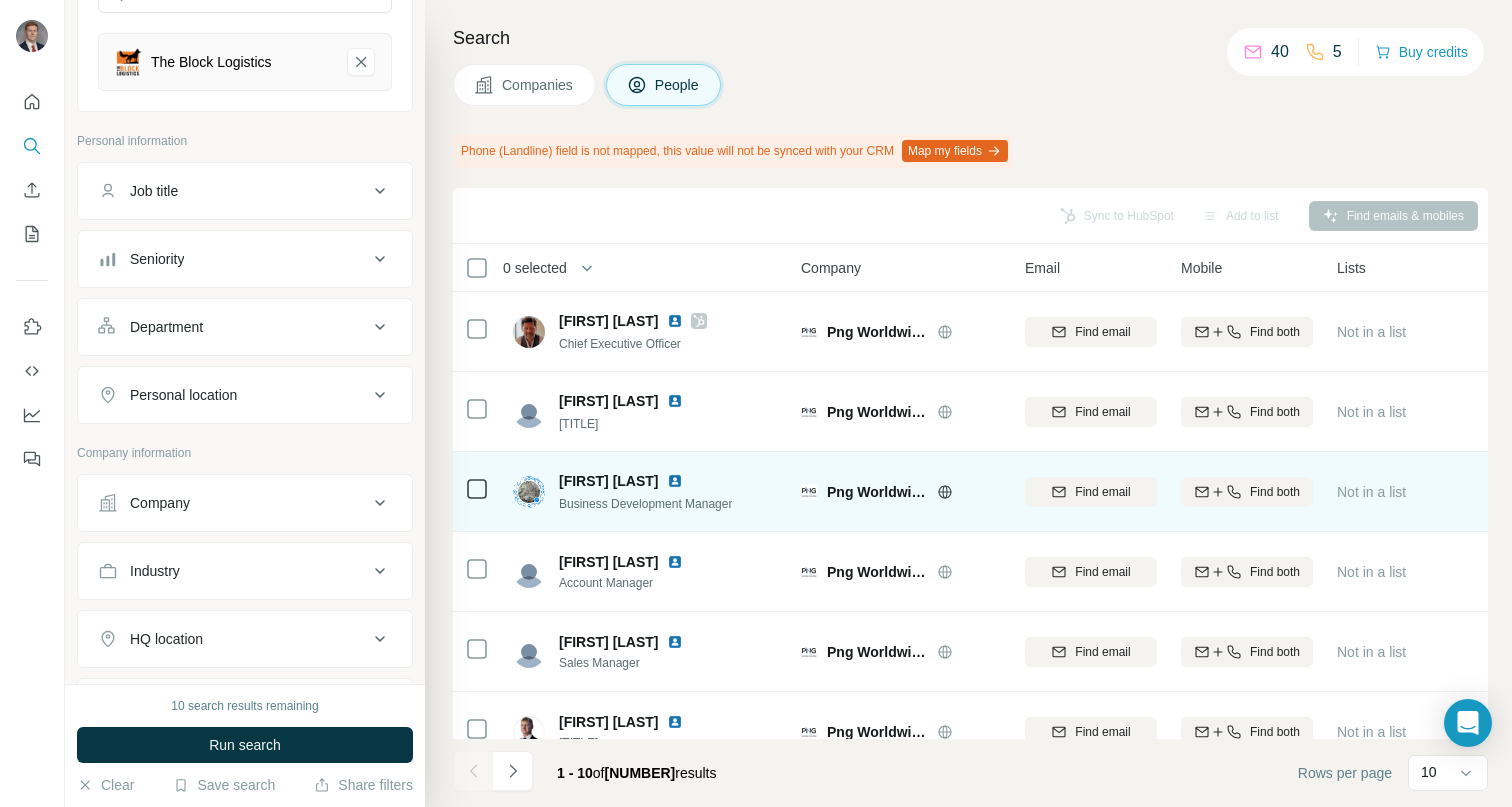 click at bounding box center [675, 481] 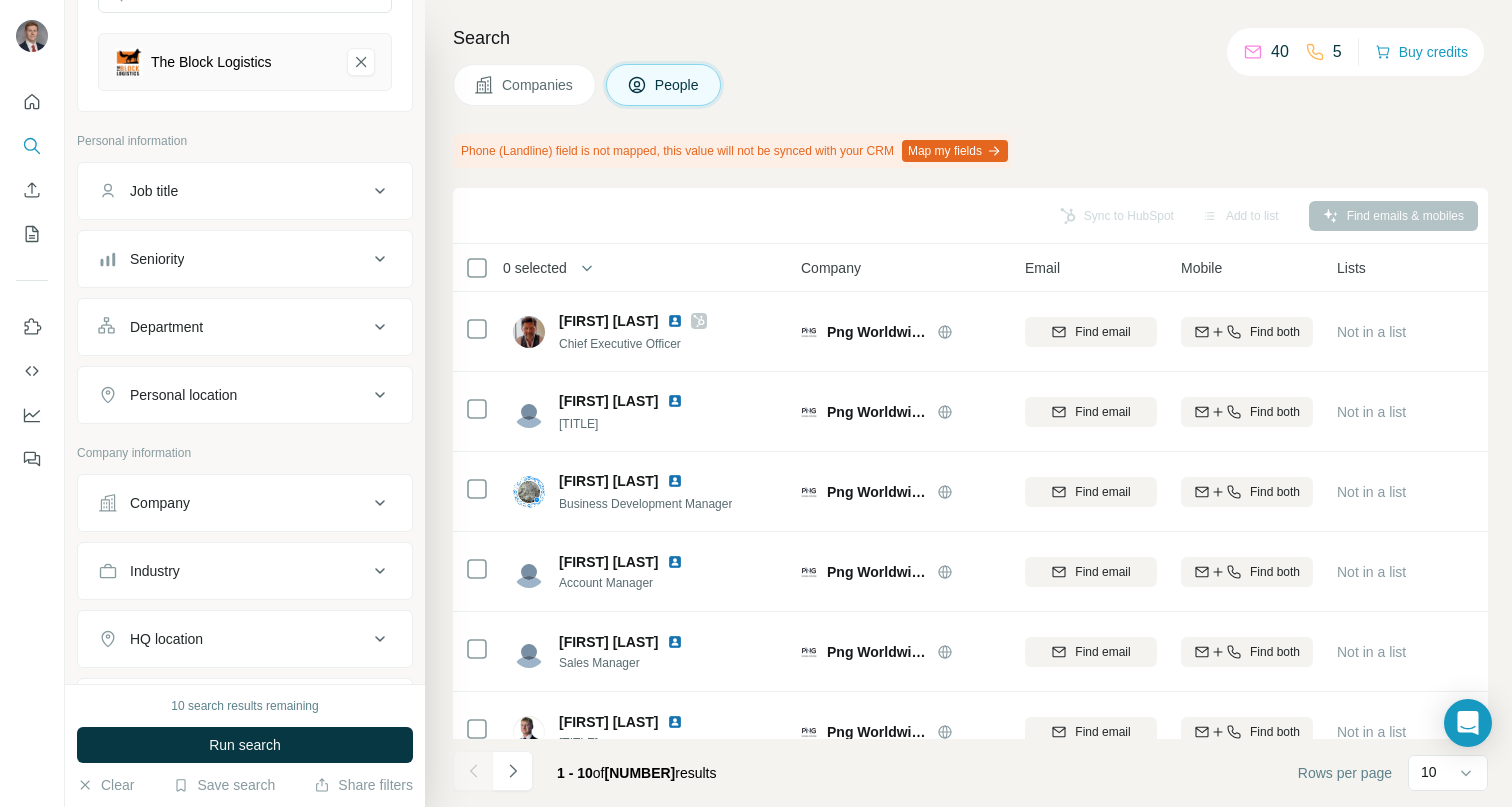 click on "Search Companies People Phone (Landline) field is not mapped, this value will not be synced with your CRM Map my fields Sync to HubSpot Add to list Find emails & mobiles 0 selected People Company Email Mobile Lists Personal location Seniority Department Landline [FIRST] [LAST] Chief Executive Officer [COMPANY] Find email Find both Not in a list [COUNTRY] C-Level Management Find email first [FIRST] [LAST] Deputy Operations Manager [COMPANY] Find email Find both Not in a list [COUNTRY] Manager Operations Find email first [FIRST] [LAST] Business Development Manager [COMPANY] Find email Find both Not in a list [COUNTRY] Manager Operations Find email first [FIRST] [LAST] Account Manager [COMPANY] Find email Find both Not in a list [COUNTRY] Manager Customer Relations Find email first [FIRST] [LAST] Sales Manager [COMPANY] Find email Find both Not in a list [COUNTRY] Manager Sales Find email first [FIRST] [LAST] Logistics Analyst [COMPANY] Other" at bounding box center [968, 403] 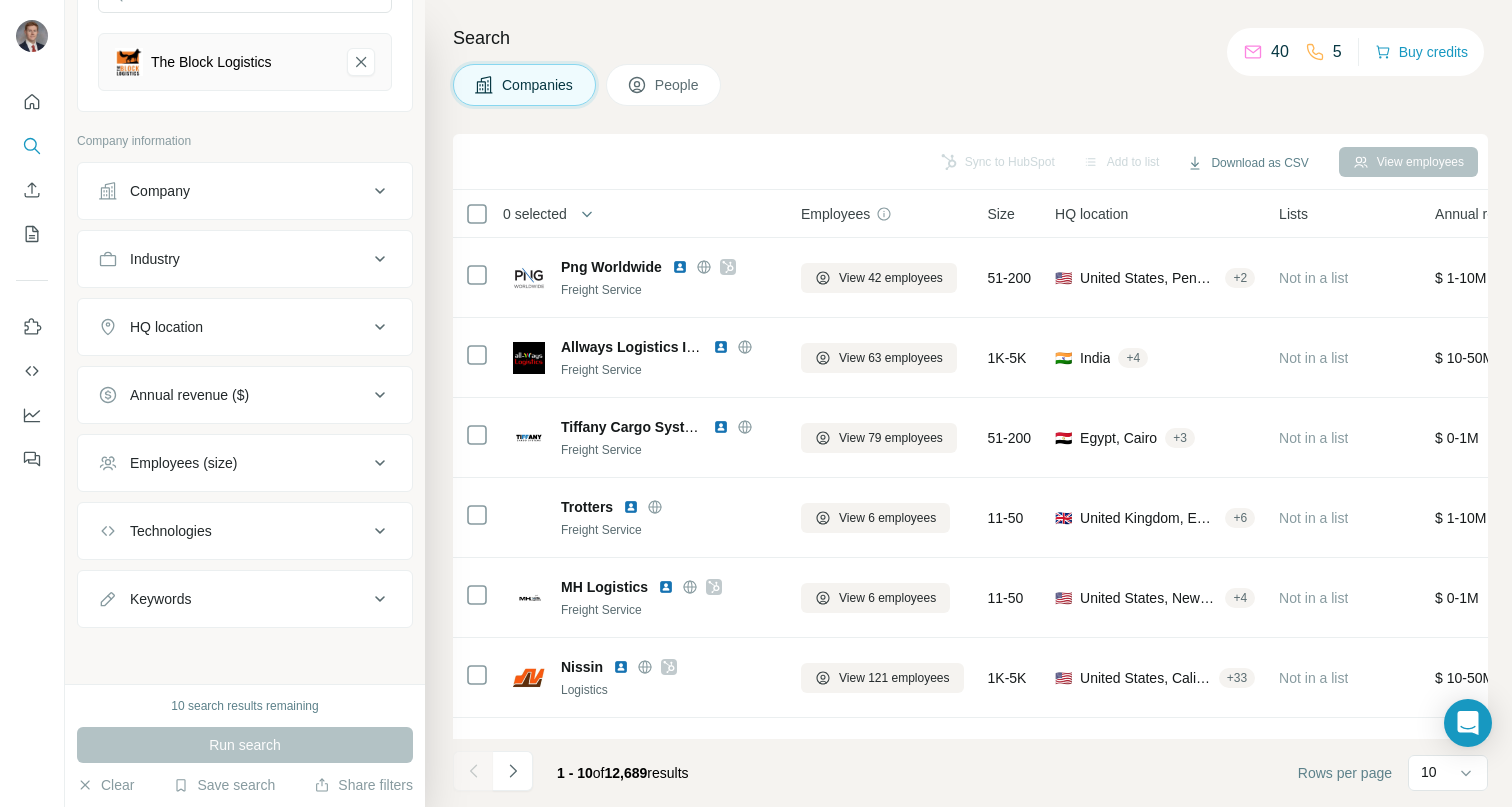 click on "Company" at bounding box center (233, 191) 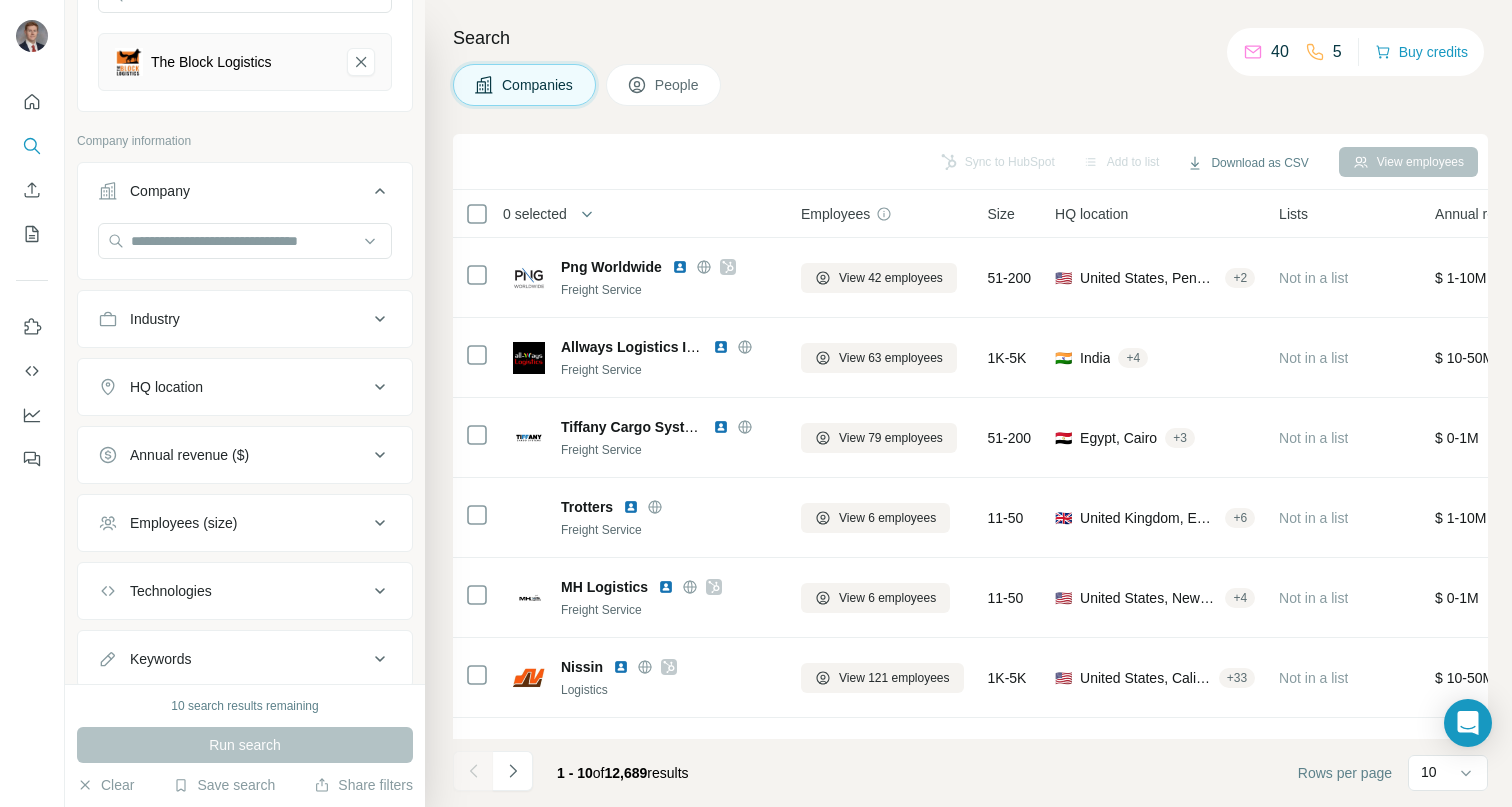 click on "Industry" at bounding box center (233, 319) 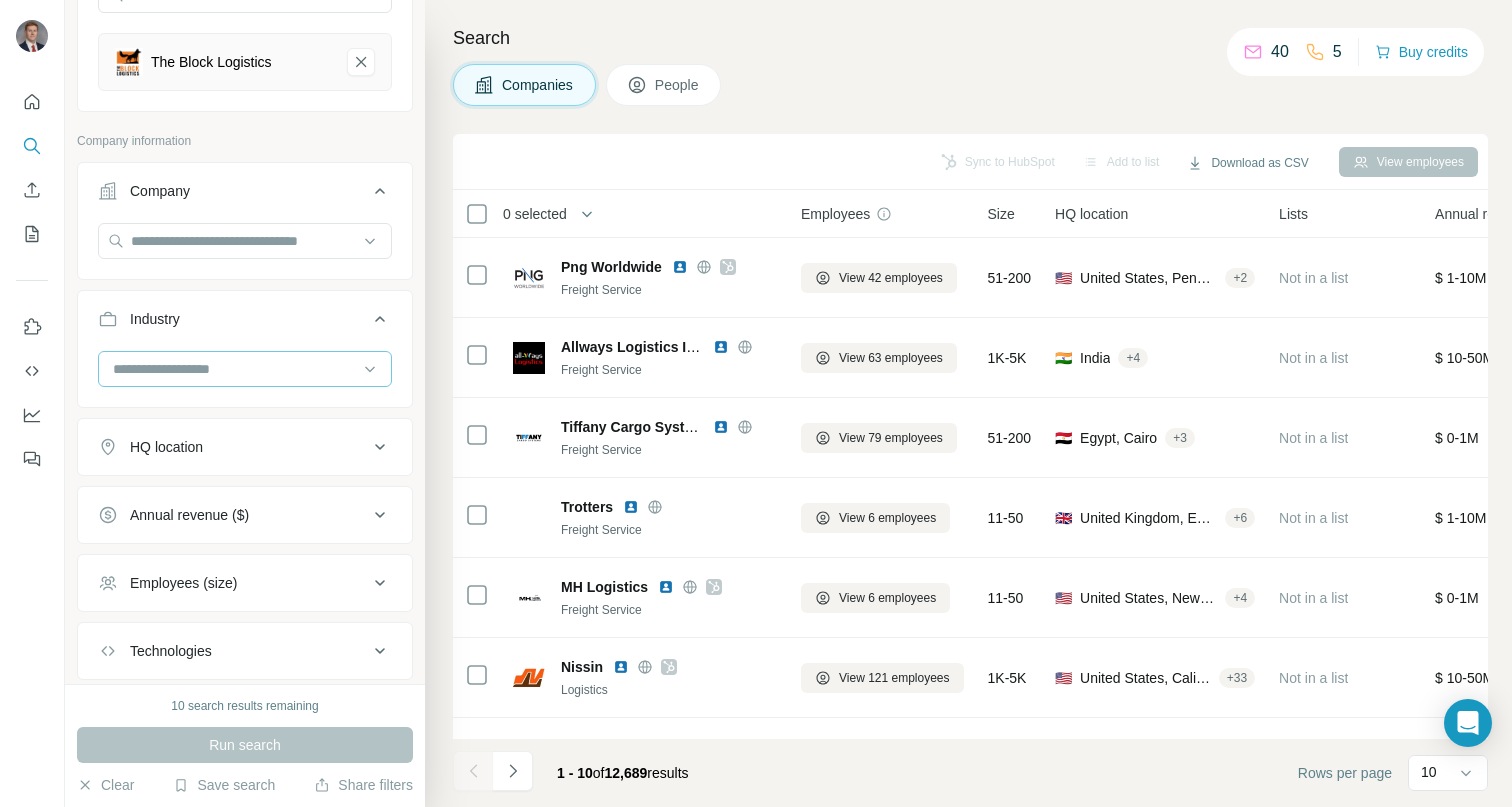 click at bounding box center (234, 369) 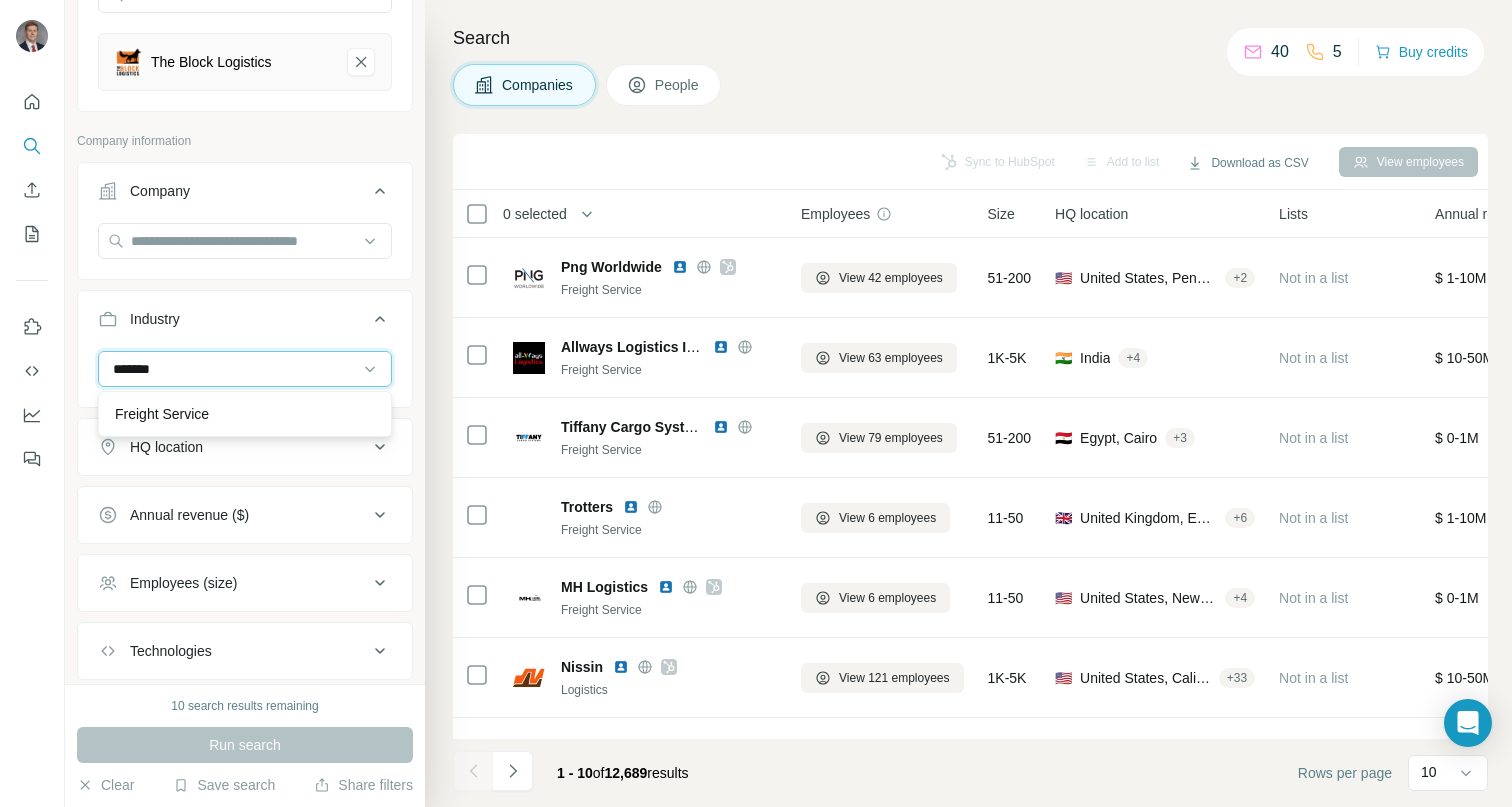 type on "*******" 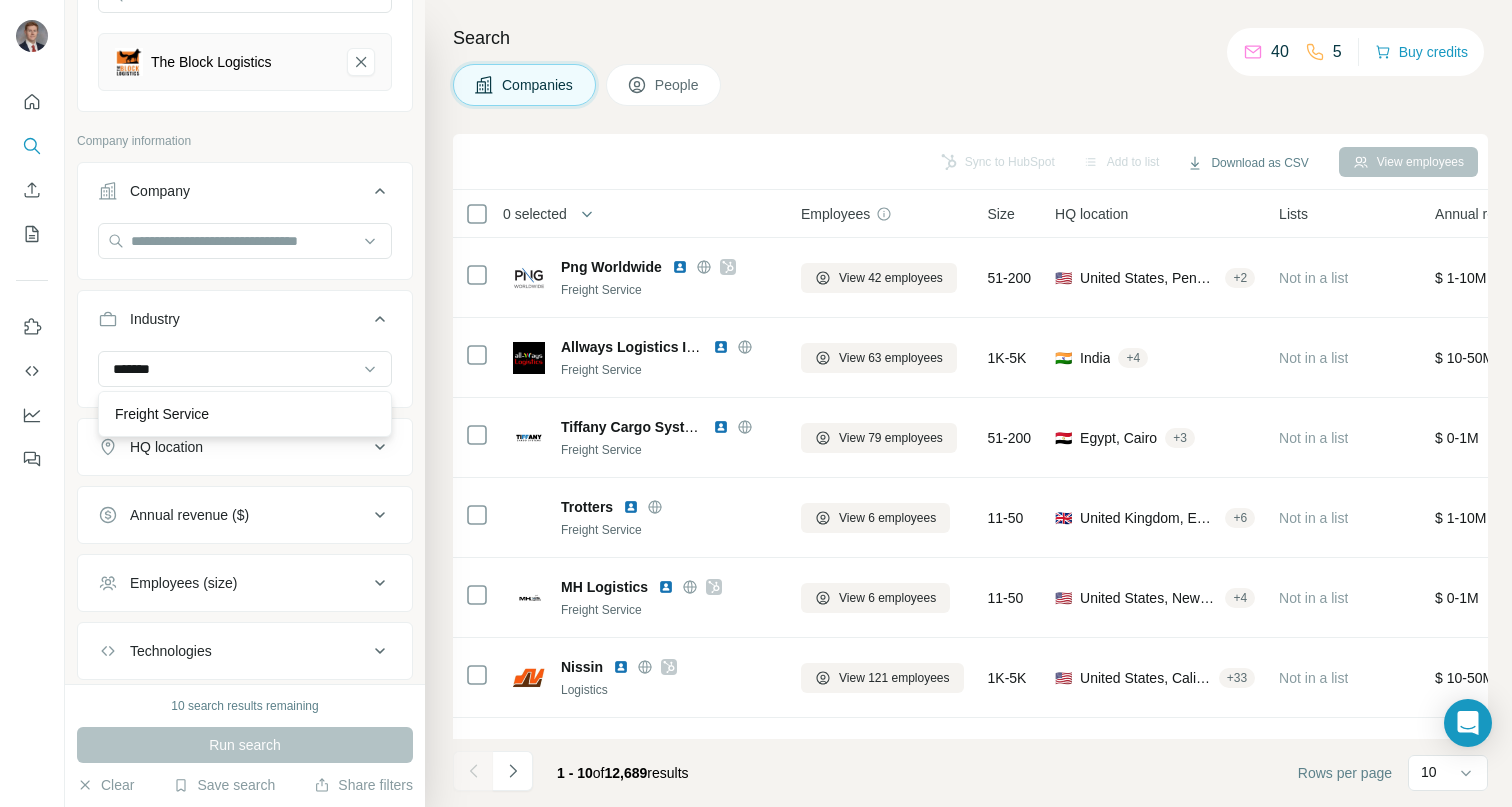 click on "Freight Service" at bounding box center (245, 414) 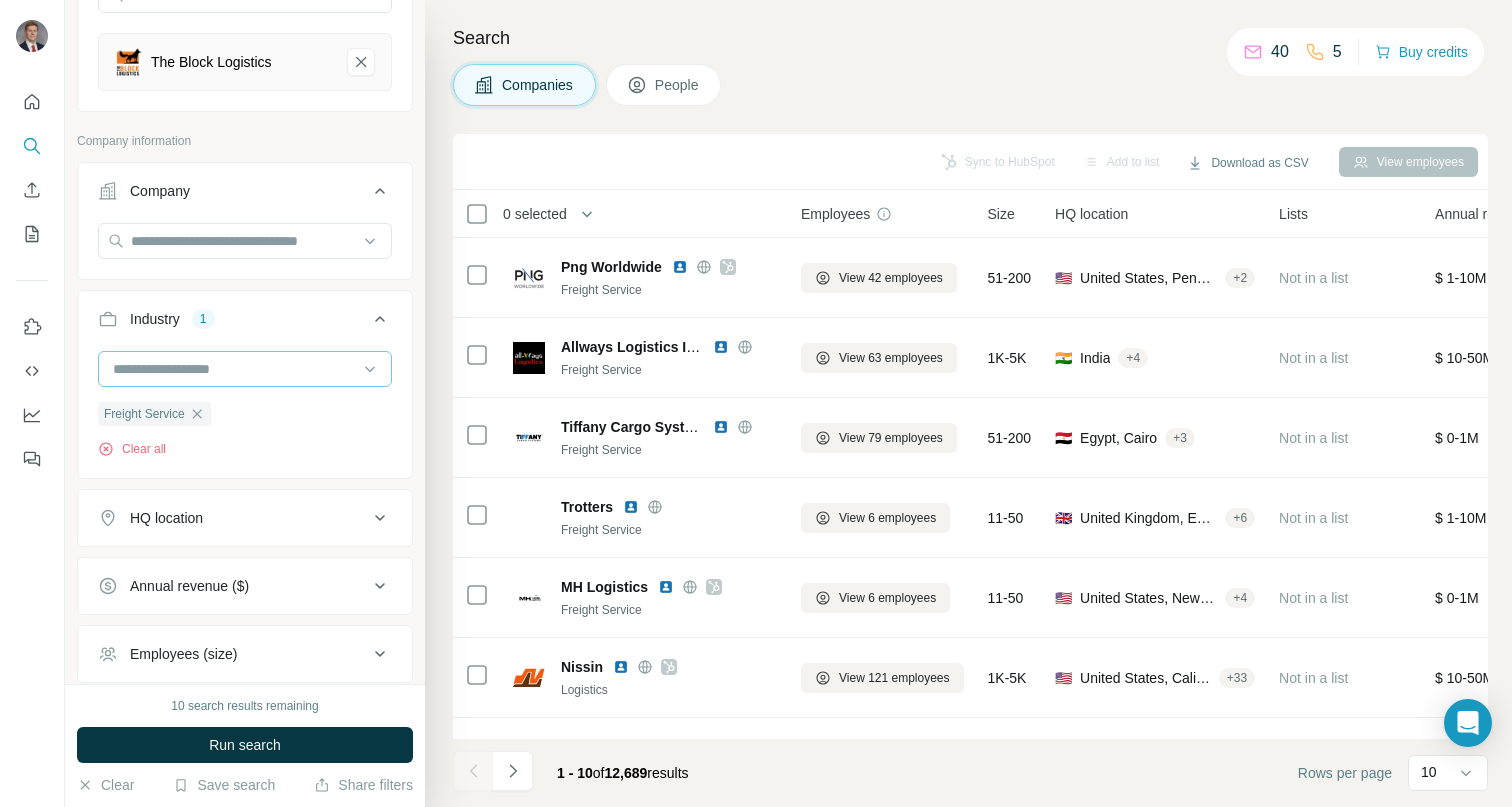 click at bounding box center (234, 369) 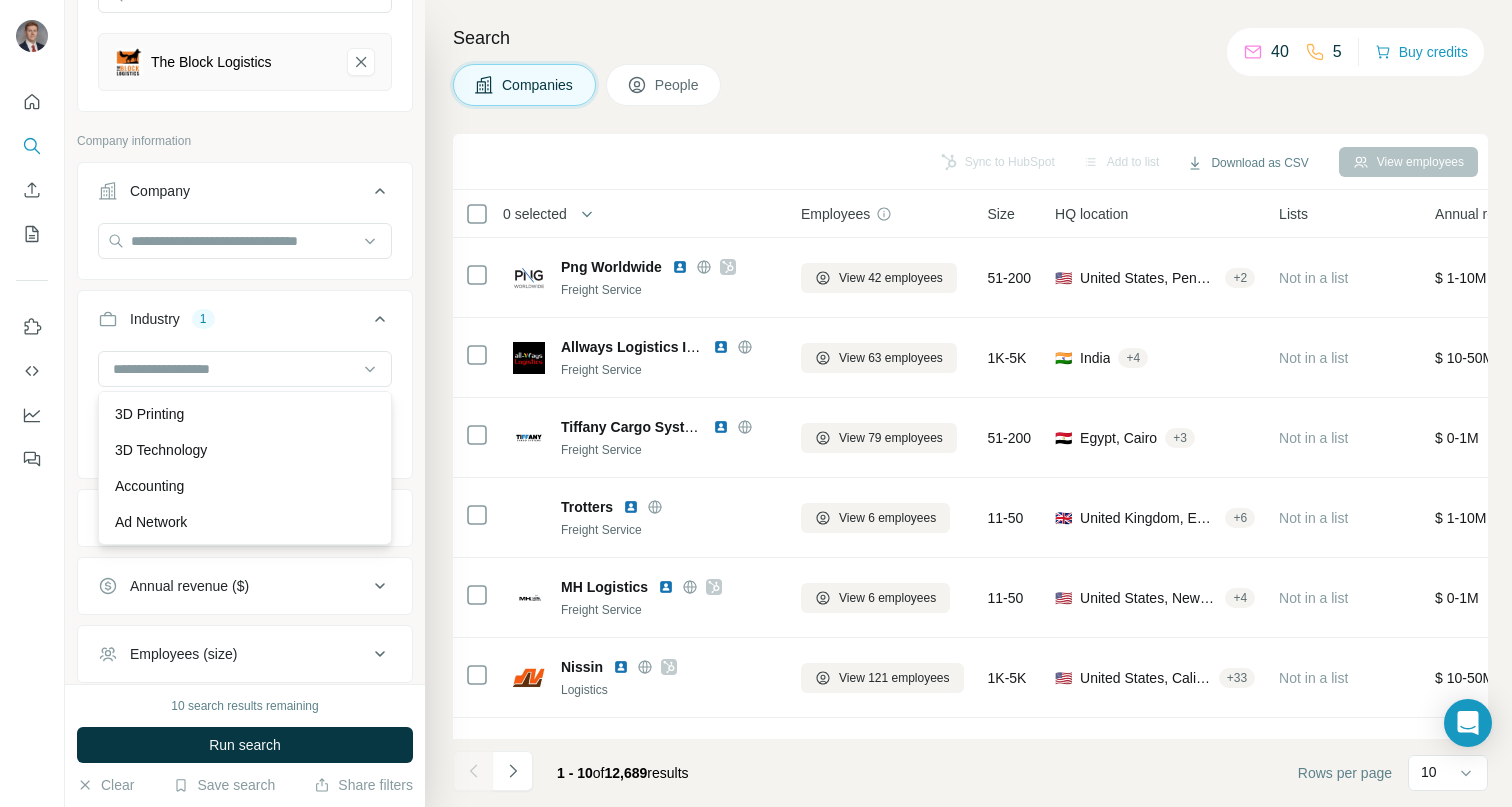 click on "Industry 1" at bounding box center [233, 319] 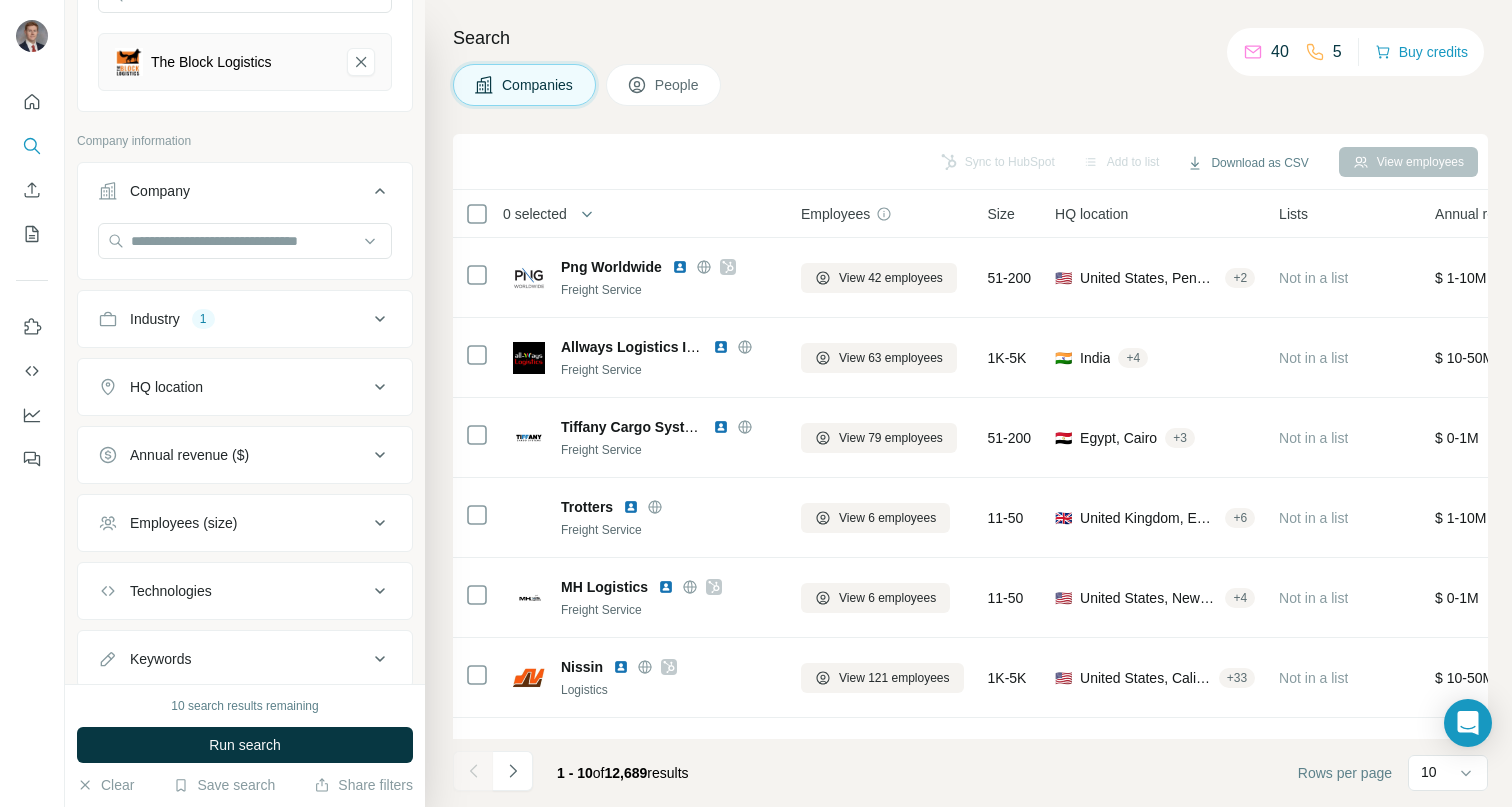 click on "HQ location" at bounding box center [233, 387] 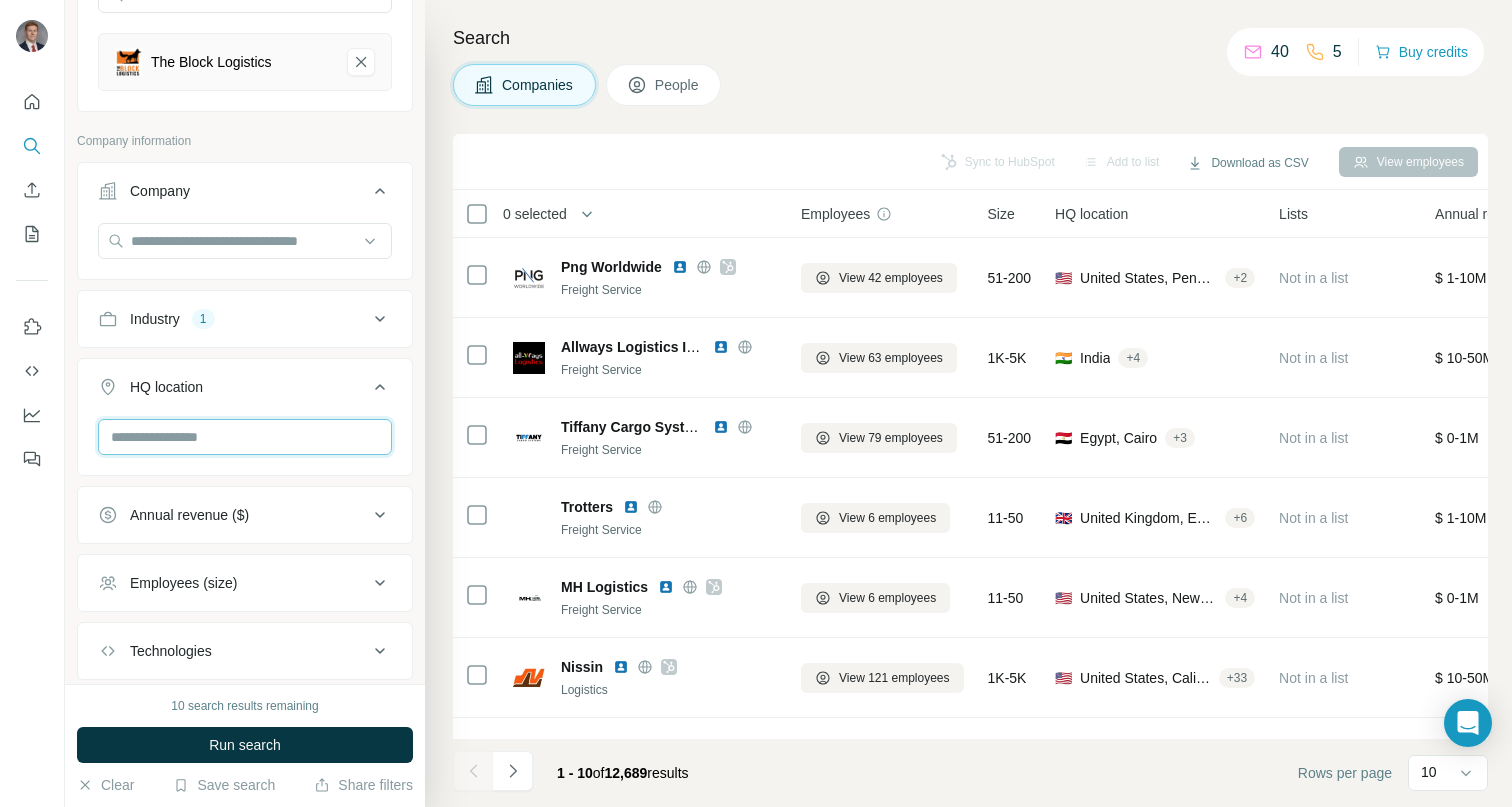 click at bounding box center (245, 437) 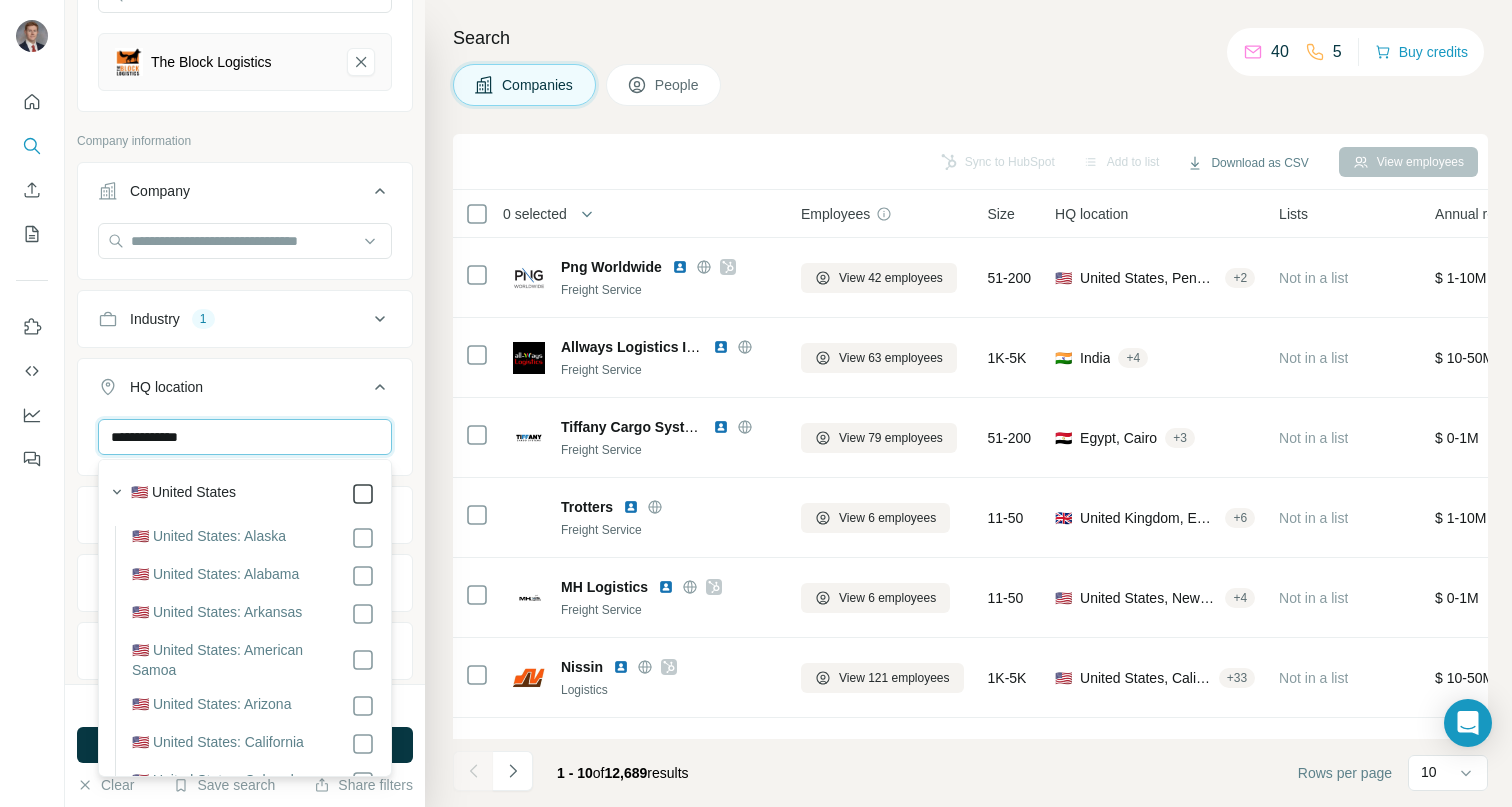 type on "**********" 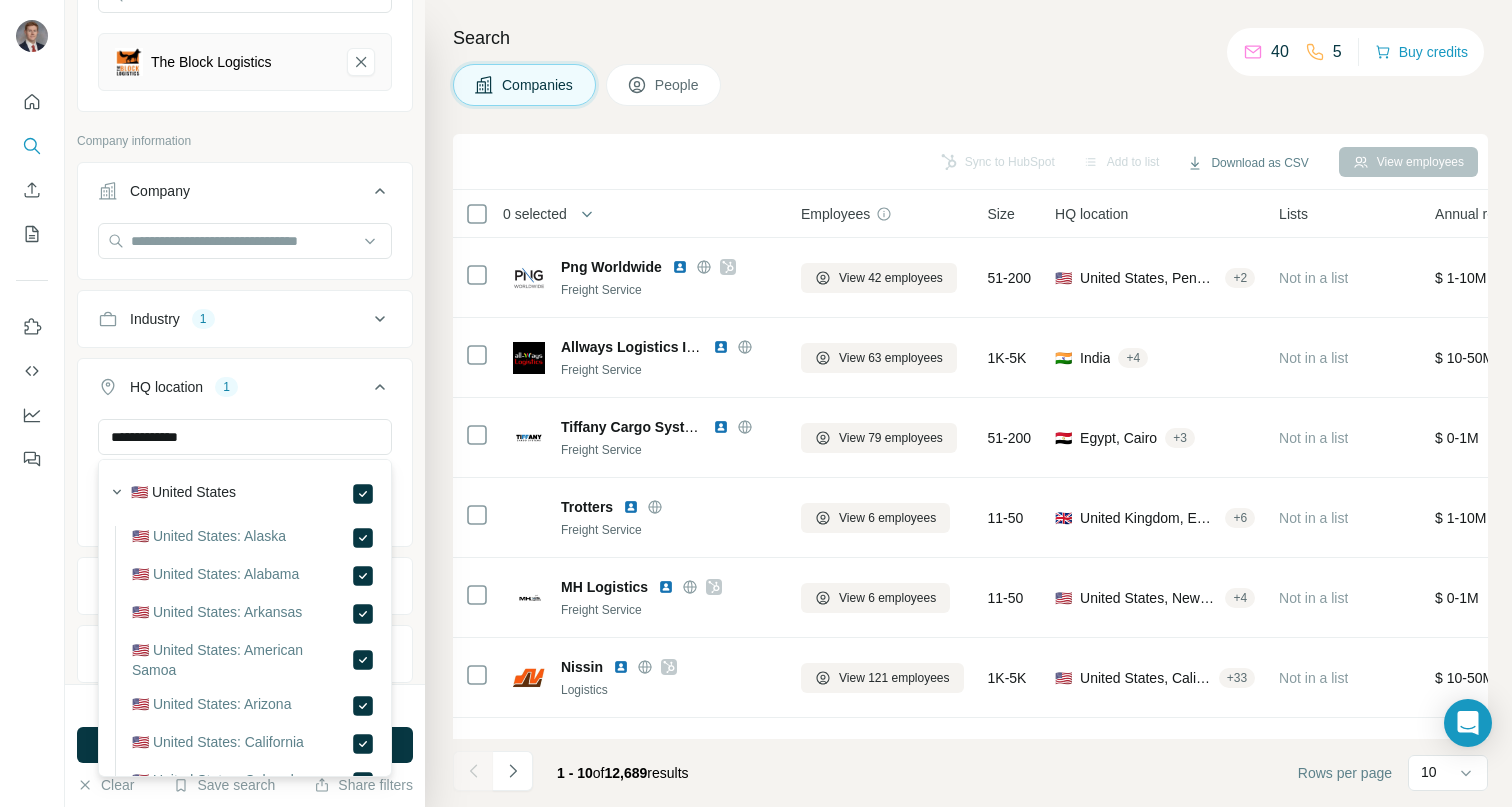click on "HQ location 1" at bounding box center [245, 391] 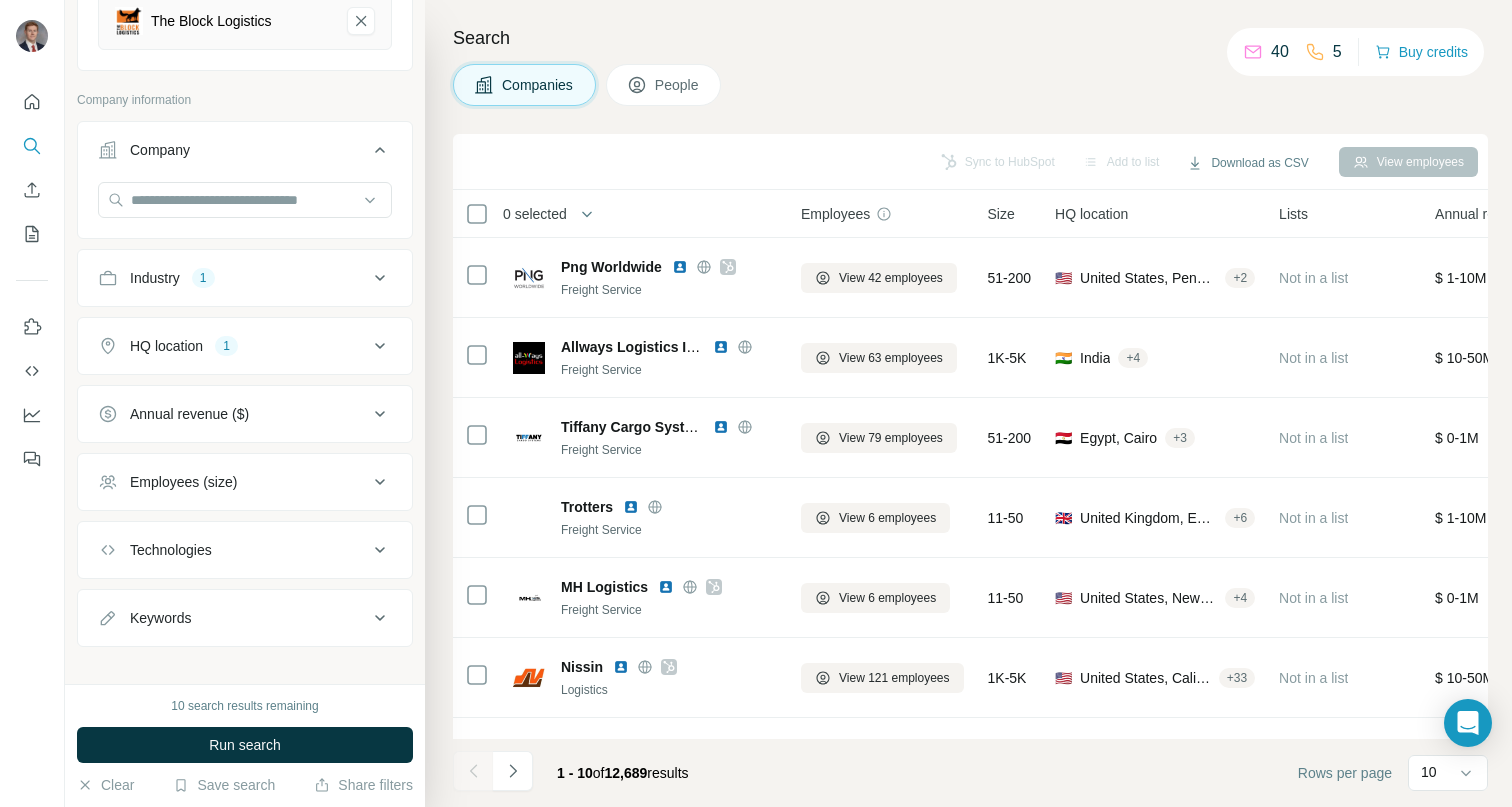 scroll, scrollTop: 292, scrollLeft: 0, axis: vertical 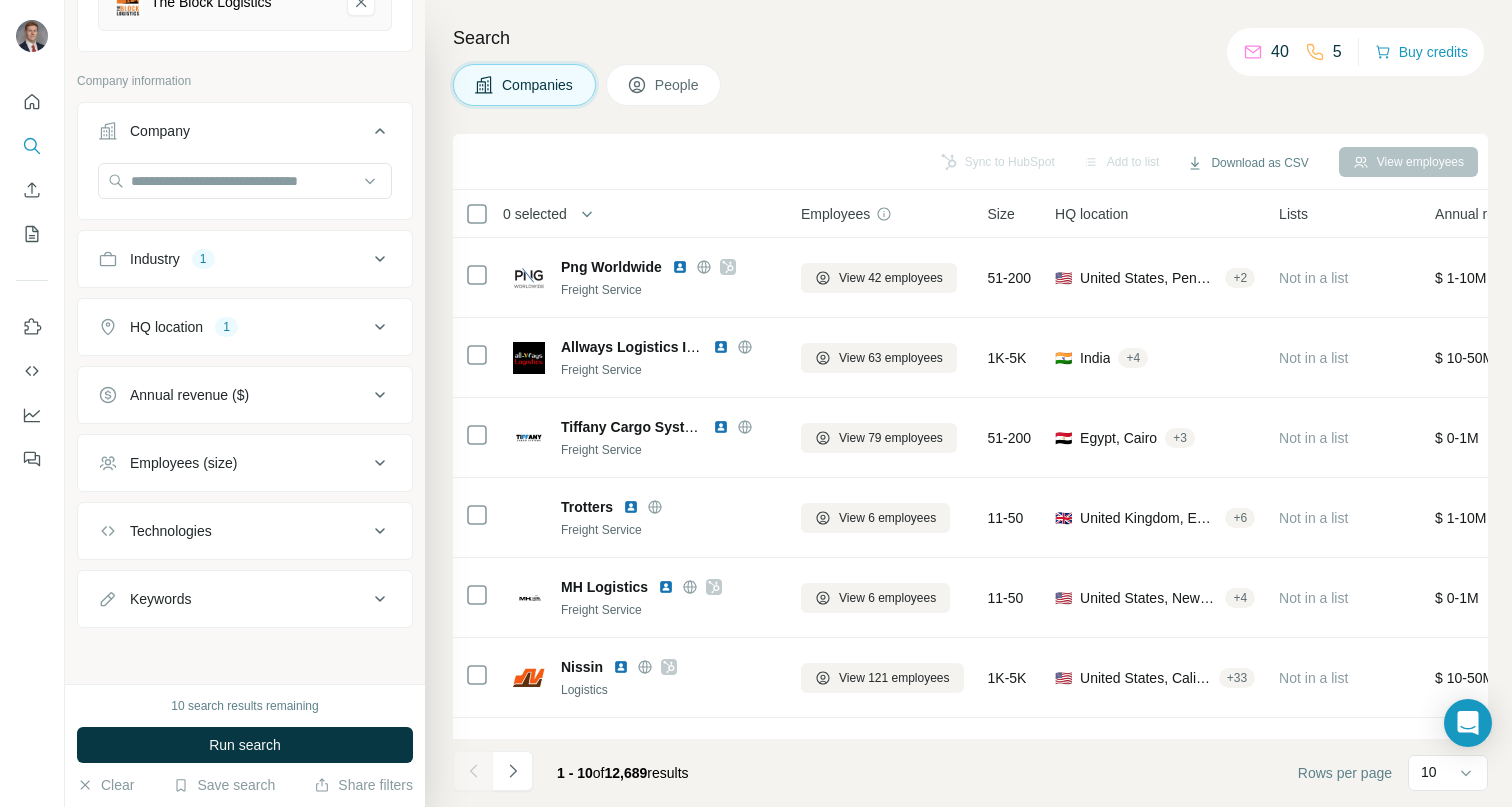click on "Annual revenue ($)" at bounding box center (233, 395) 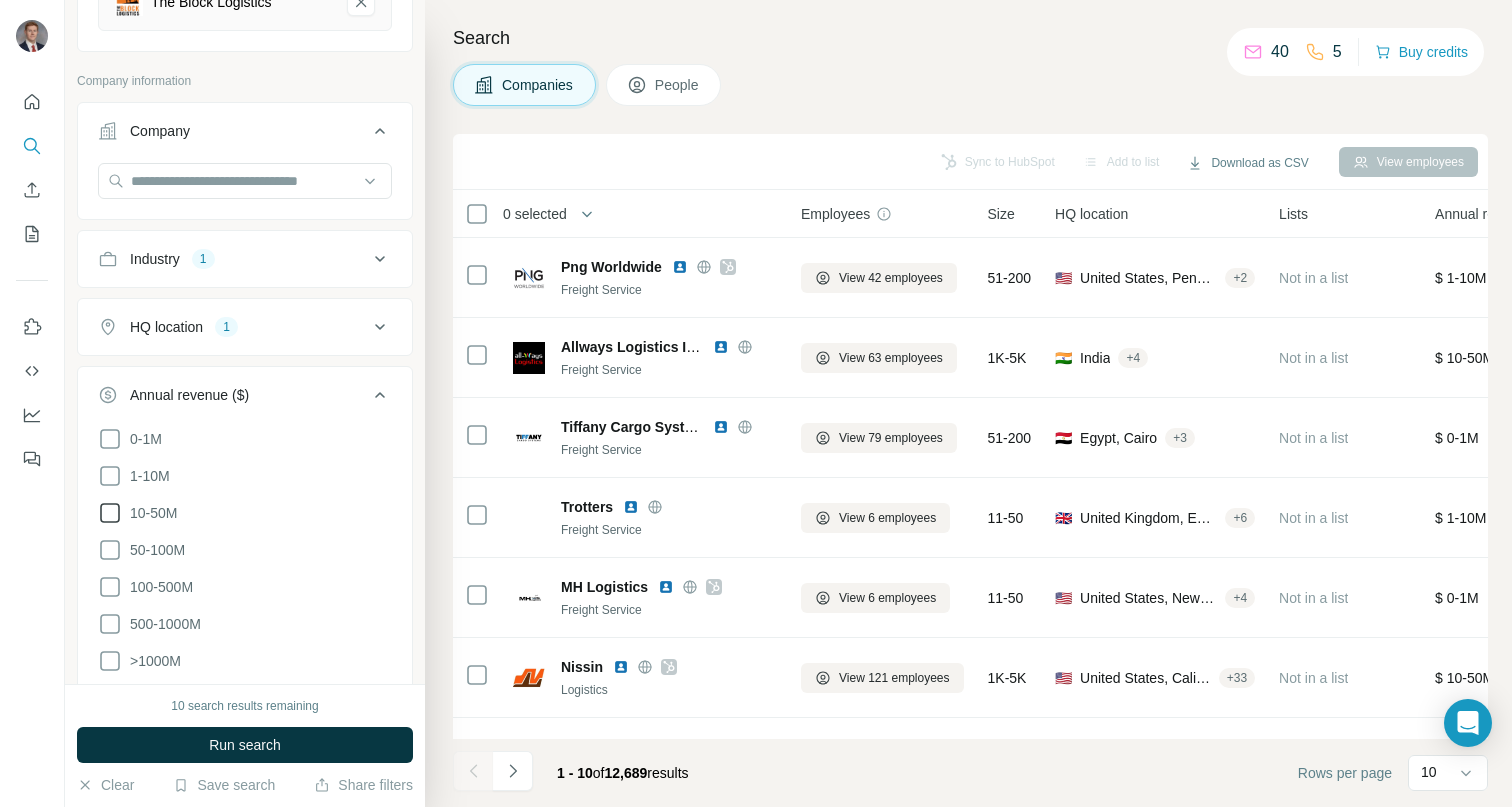 click 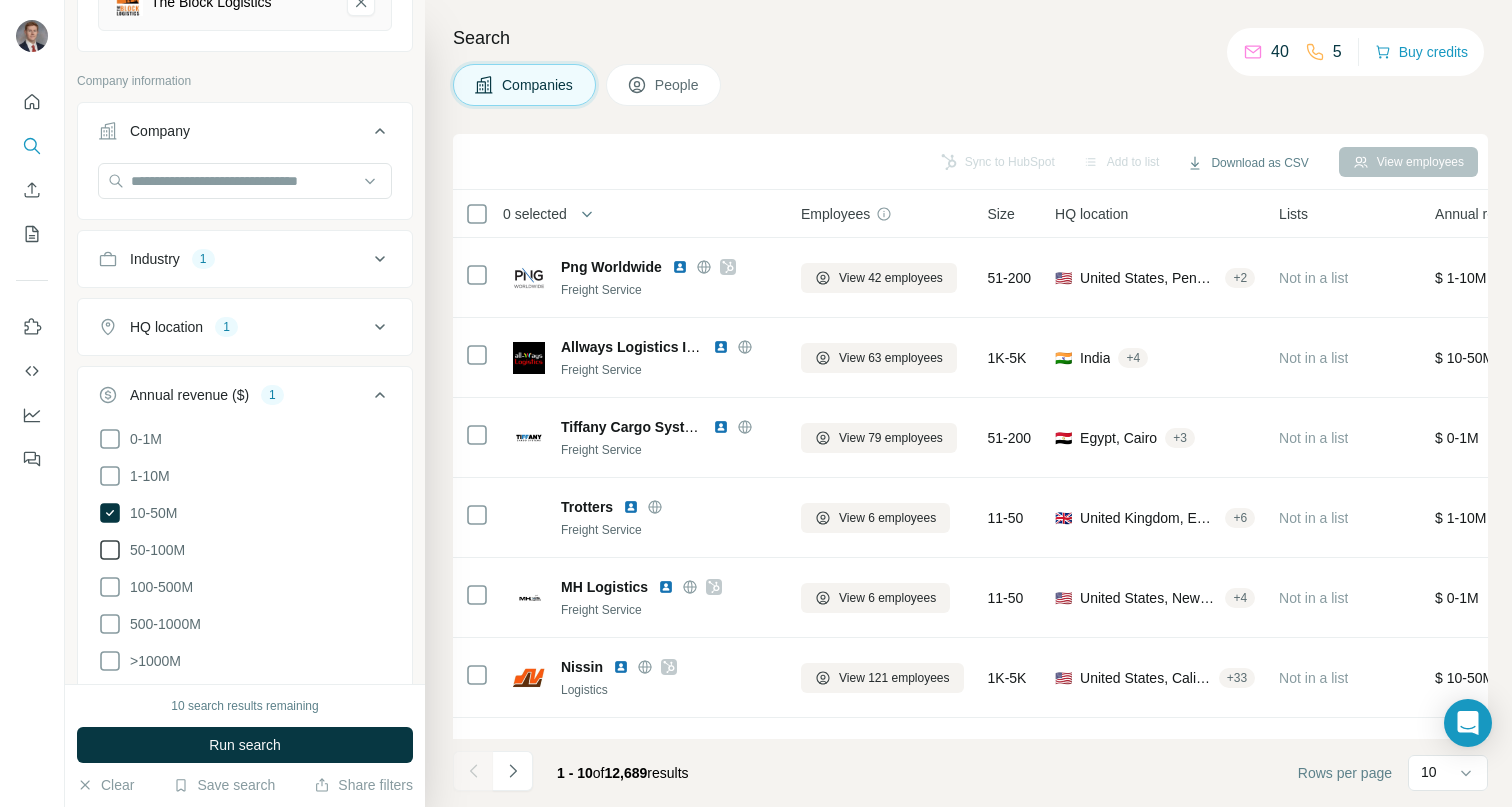click 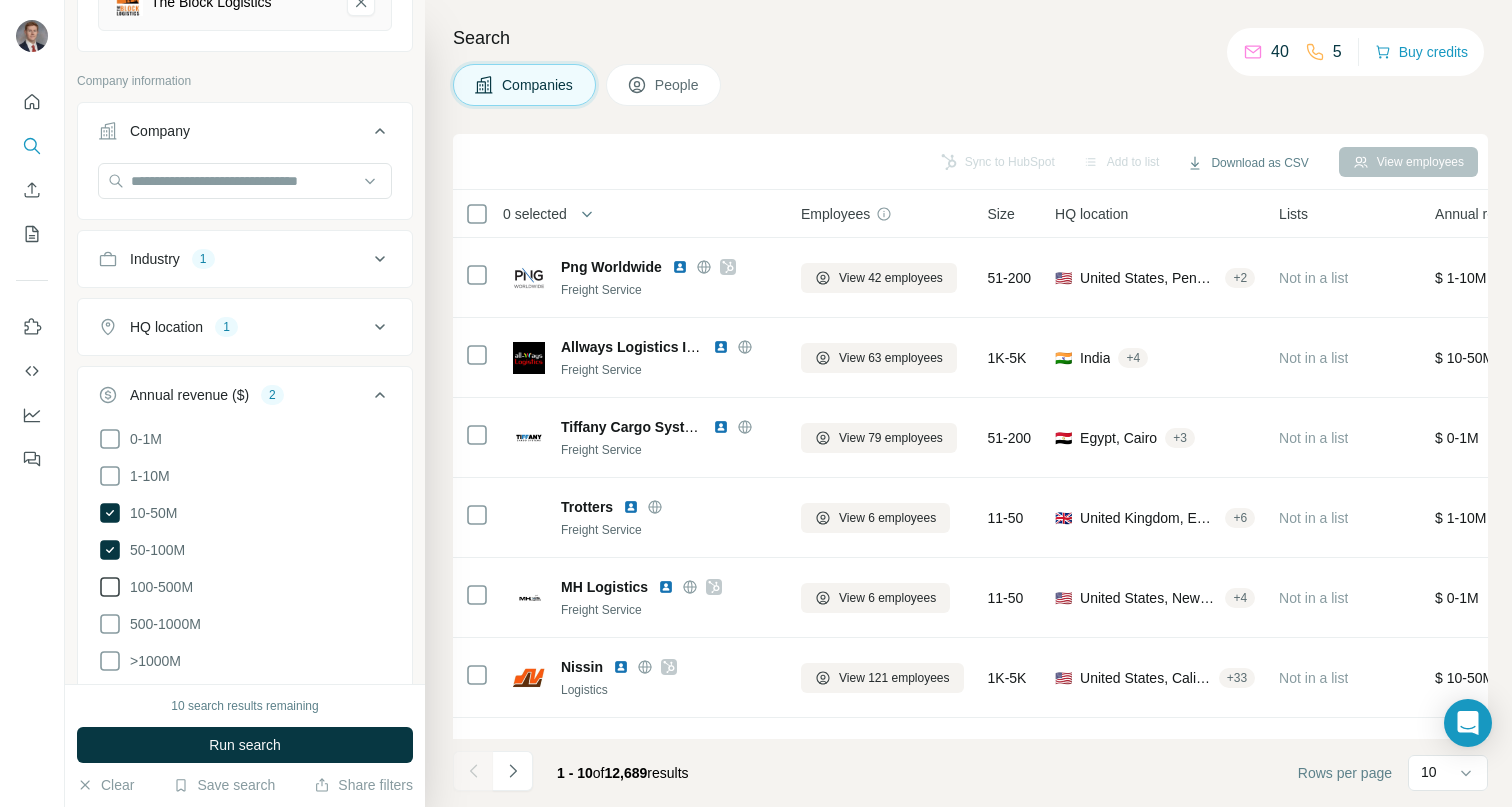 click 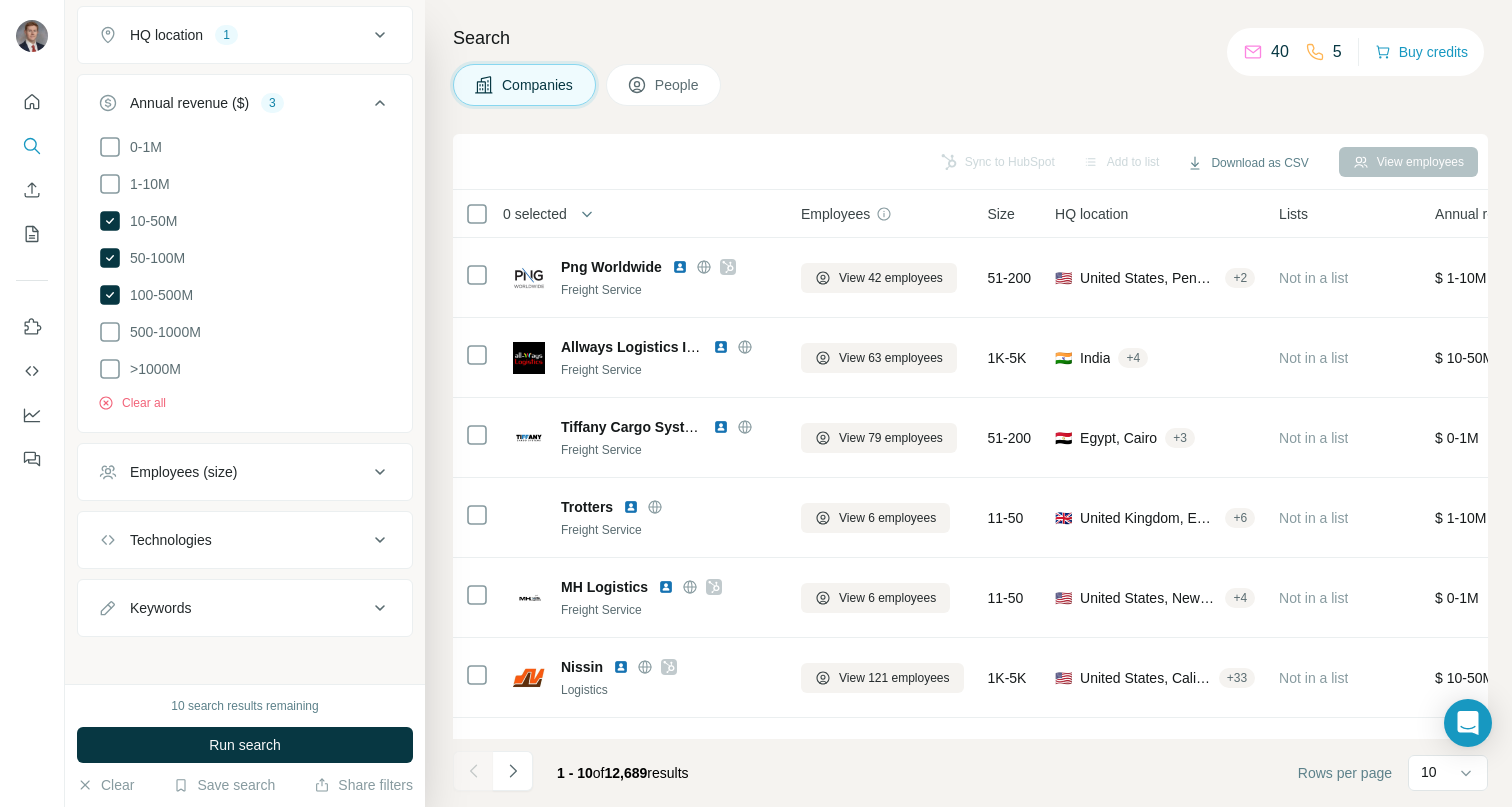scroll, scrollTop: 589, scrollLeft: 0, axis: vertical 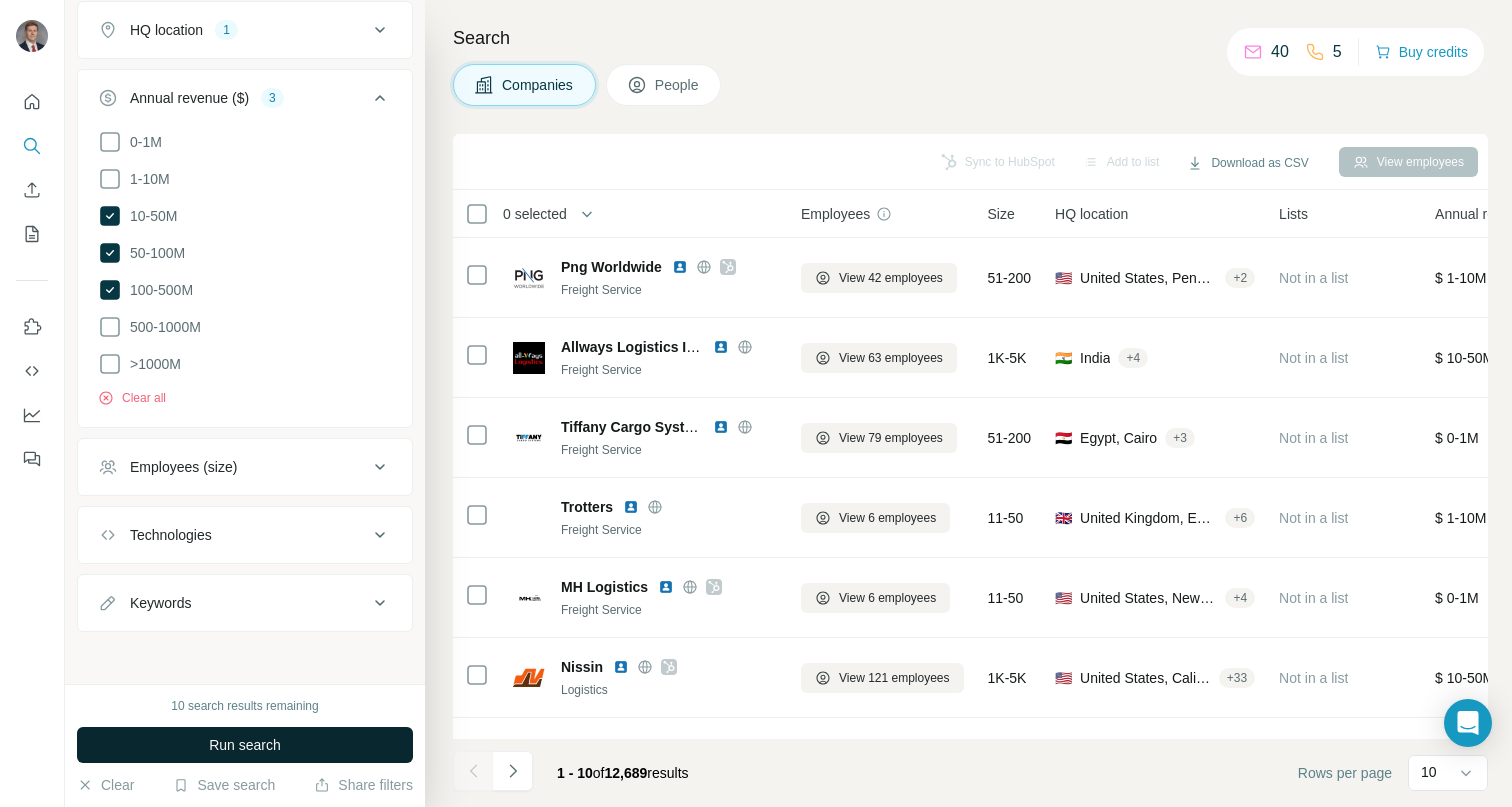 click on "Run search" at bounding box center (245, 745) 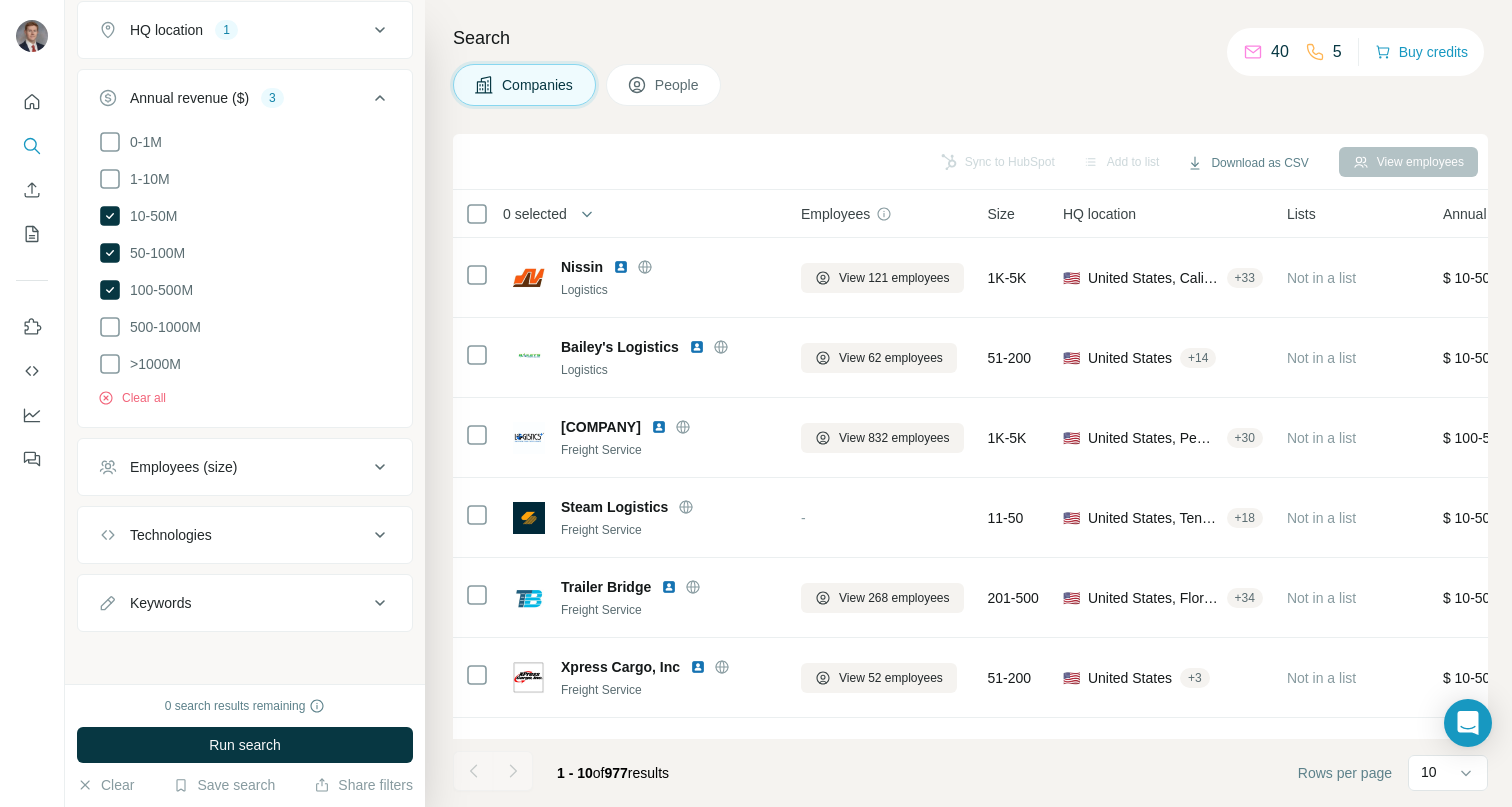 scroll, scrollTop: 0, scrollLeft: 0, axis: both 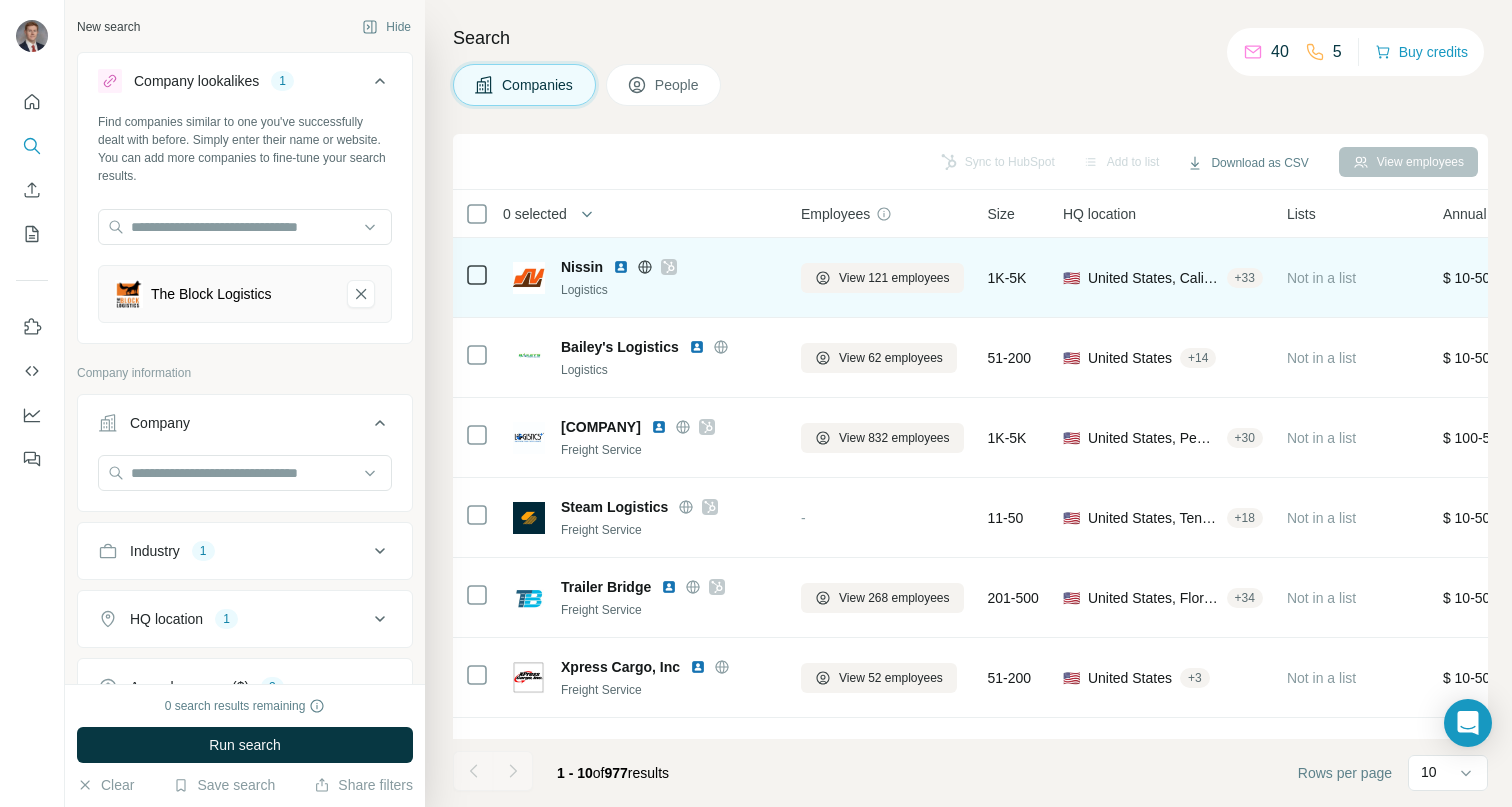 click 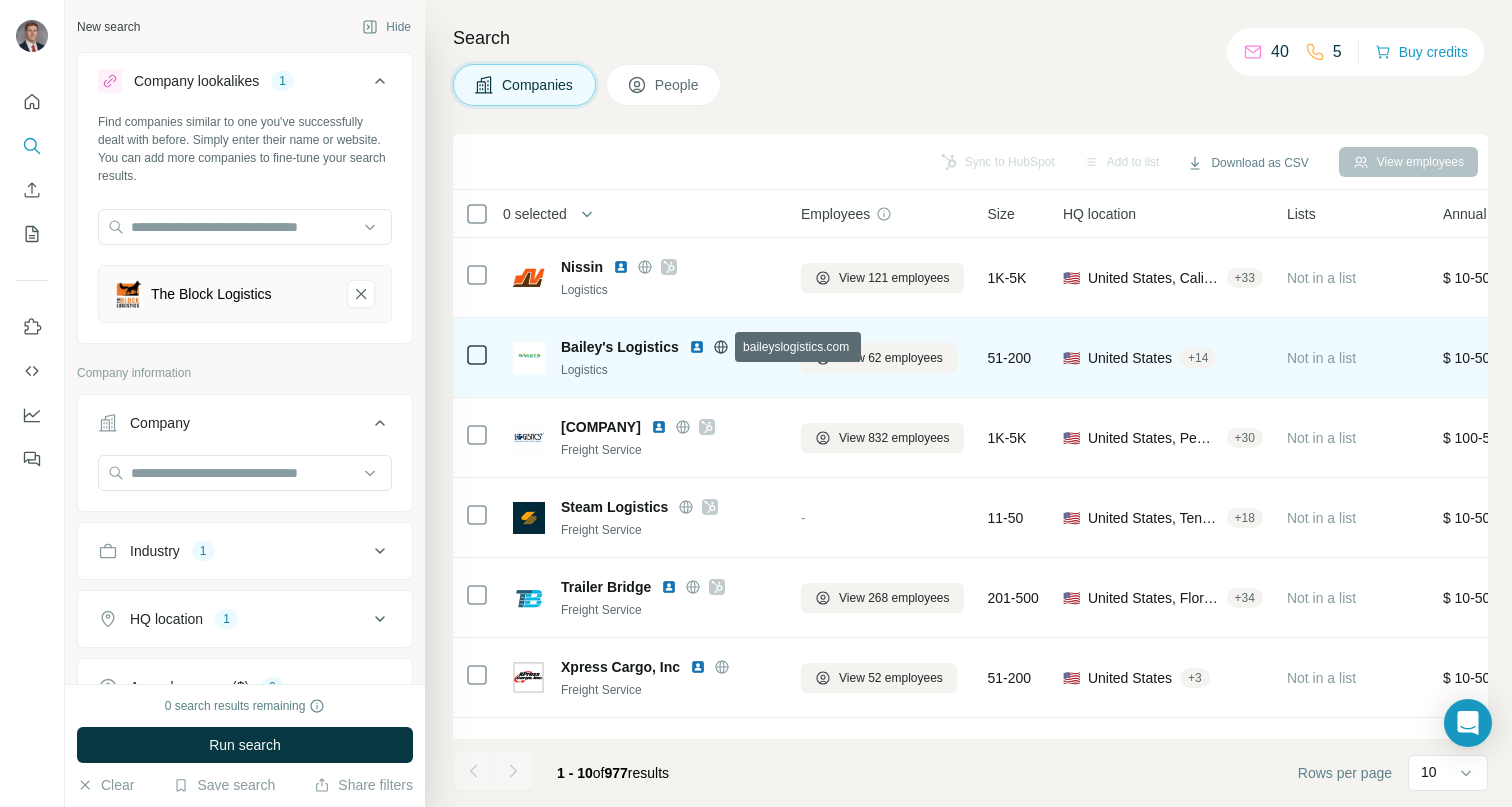 click 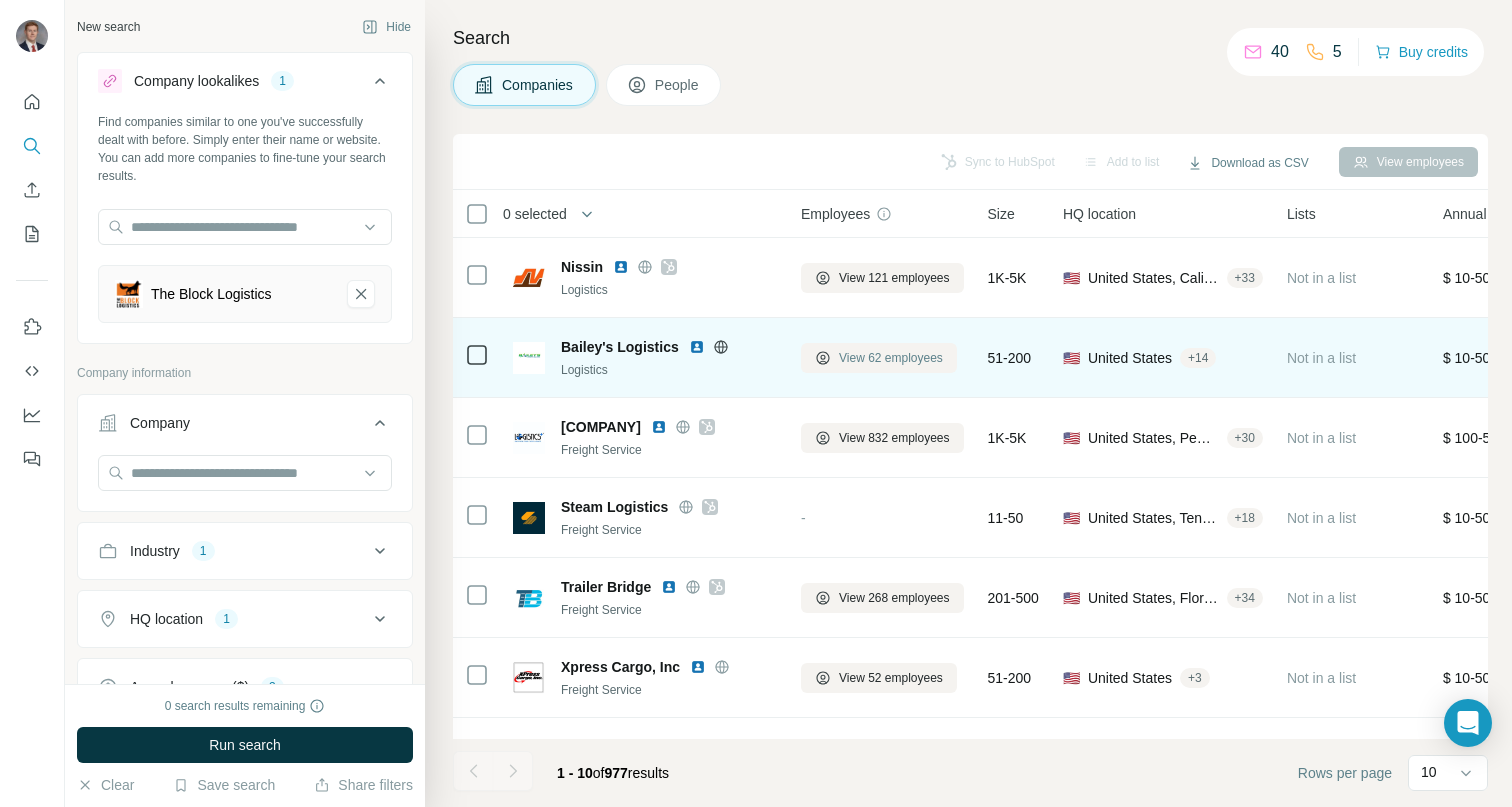 click on "View 62 employees" at bounding box center (891, 358) 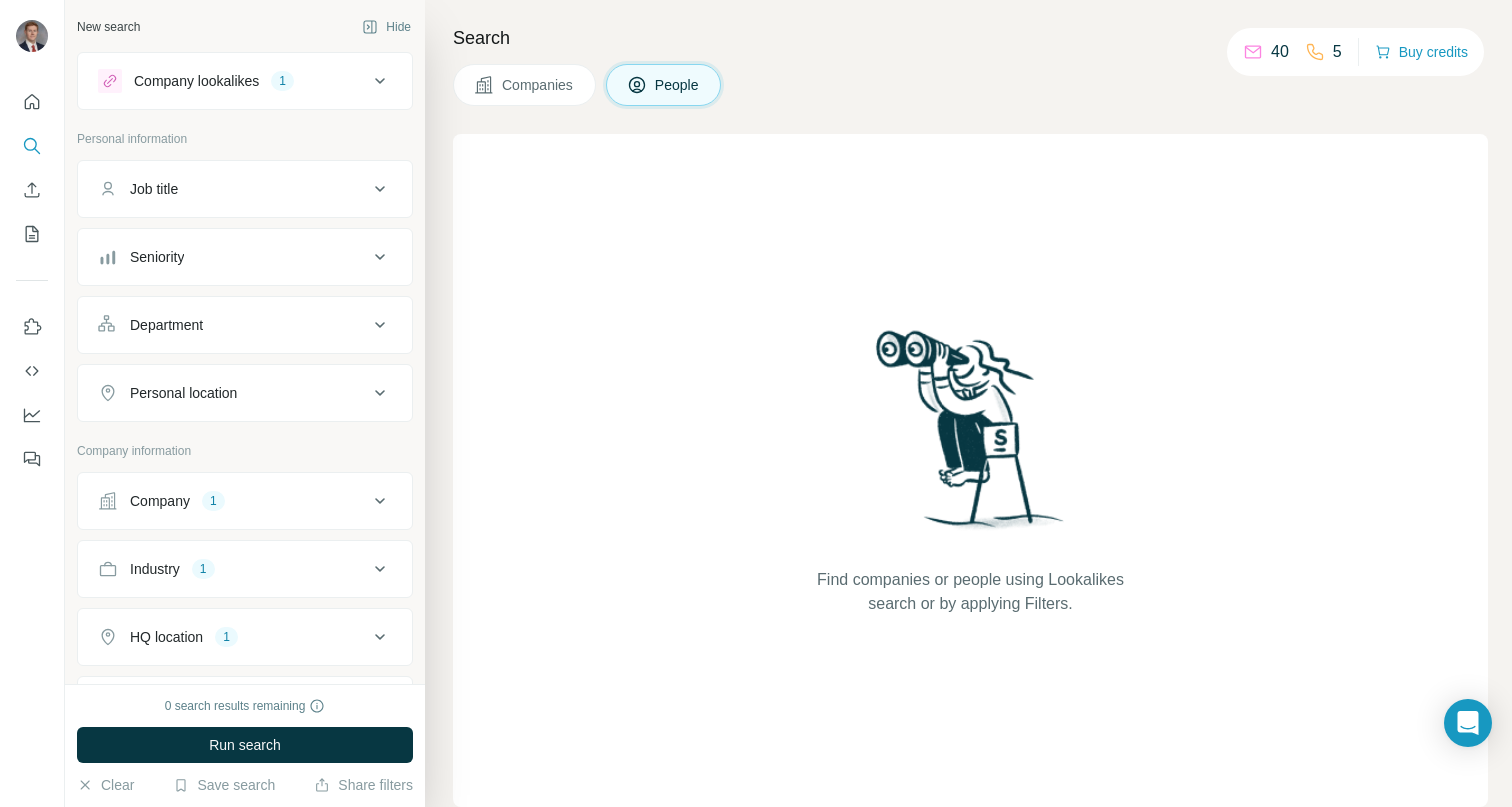 click on "Companies" at bounding box center [524, 85] 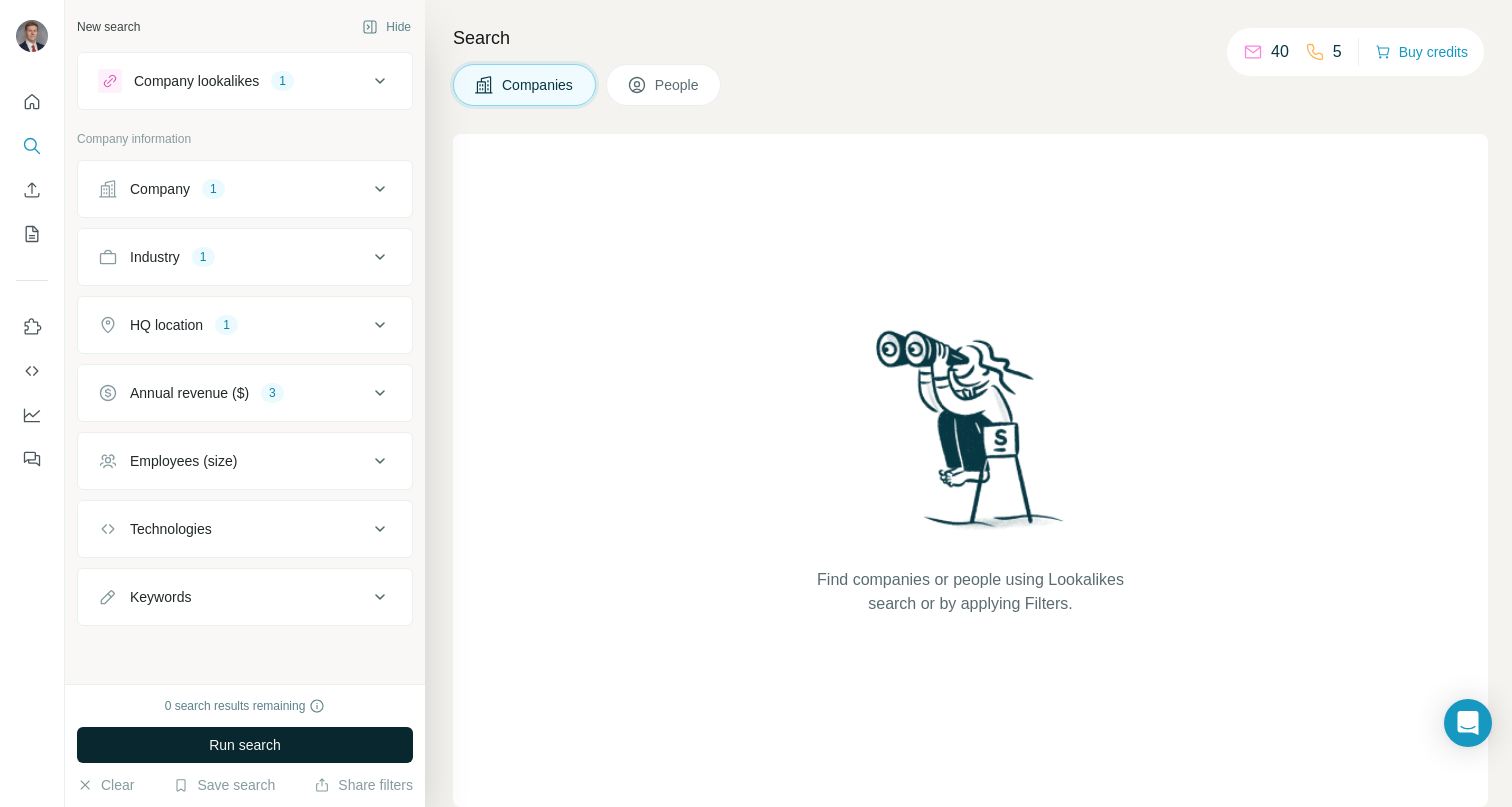 click on "Run search" at bounding box center [245, 745] 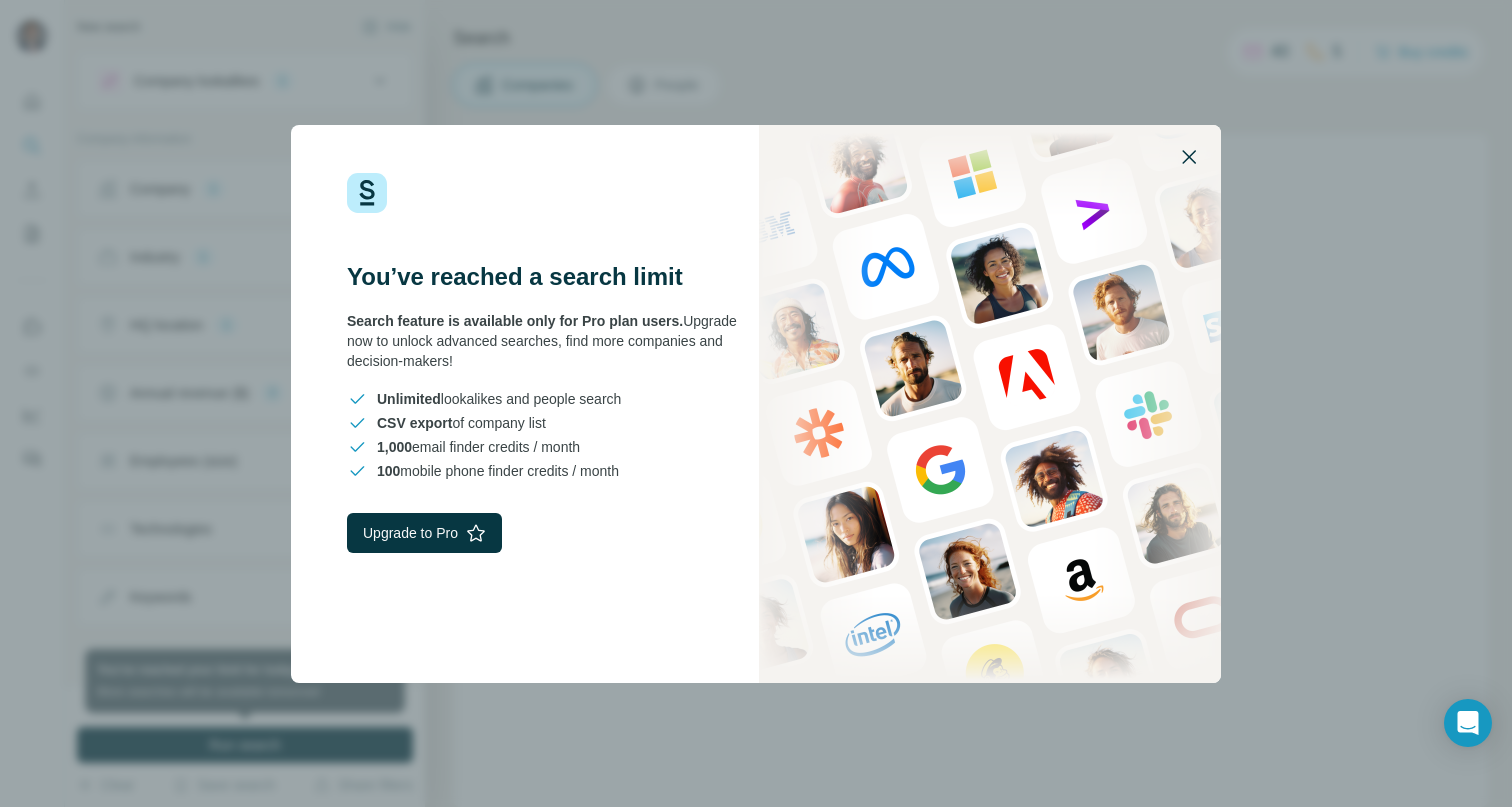 click at bounding box center (1189, 157) 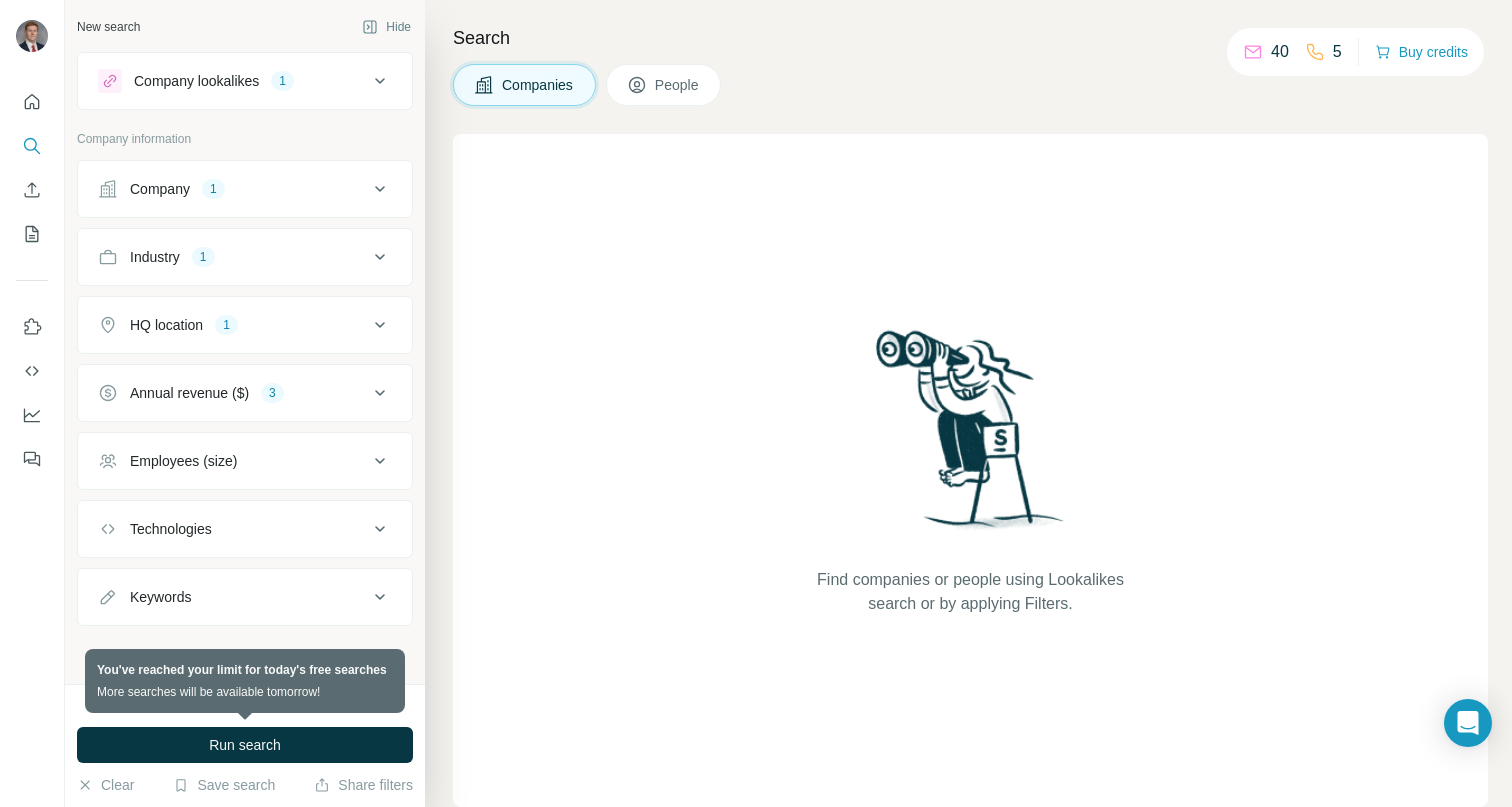 click on "Company lookalikes" at bounding box center (196, 81) 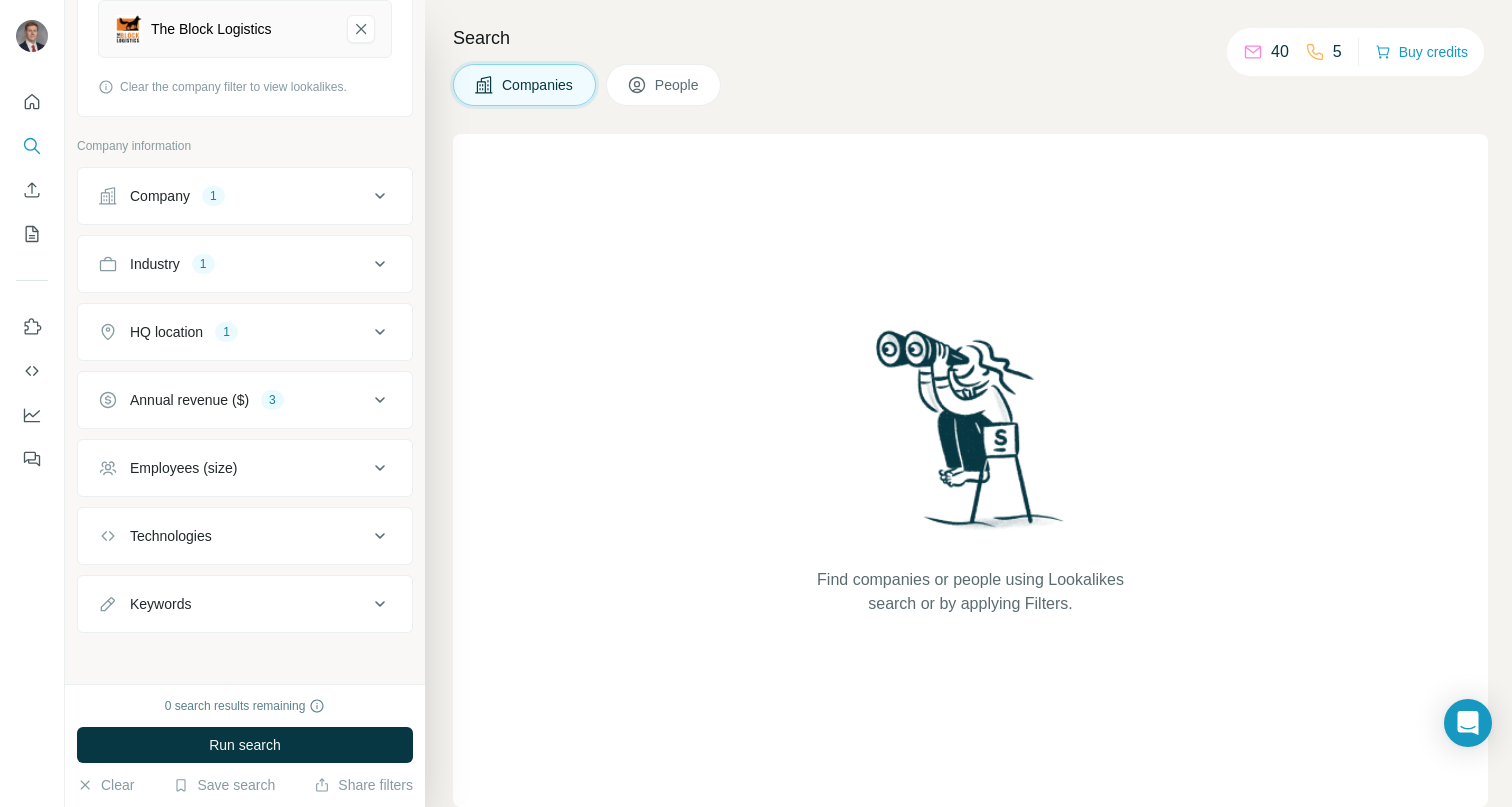 scroll, scrollTop: 270, scrollLeft: 0, axis: vertical 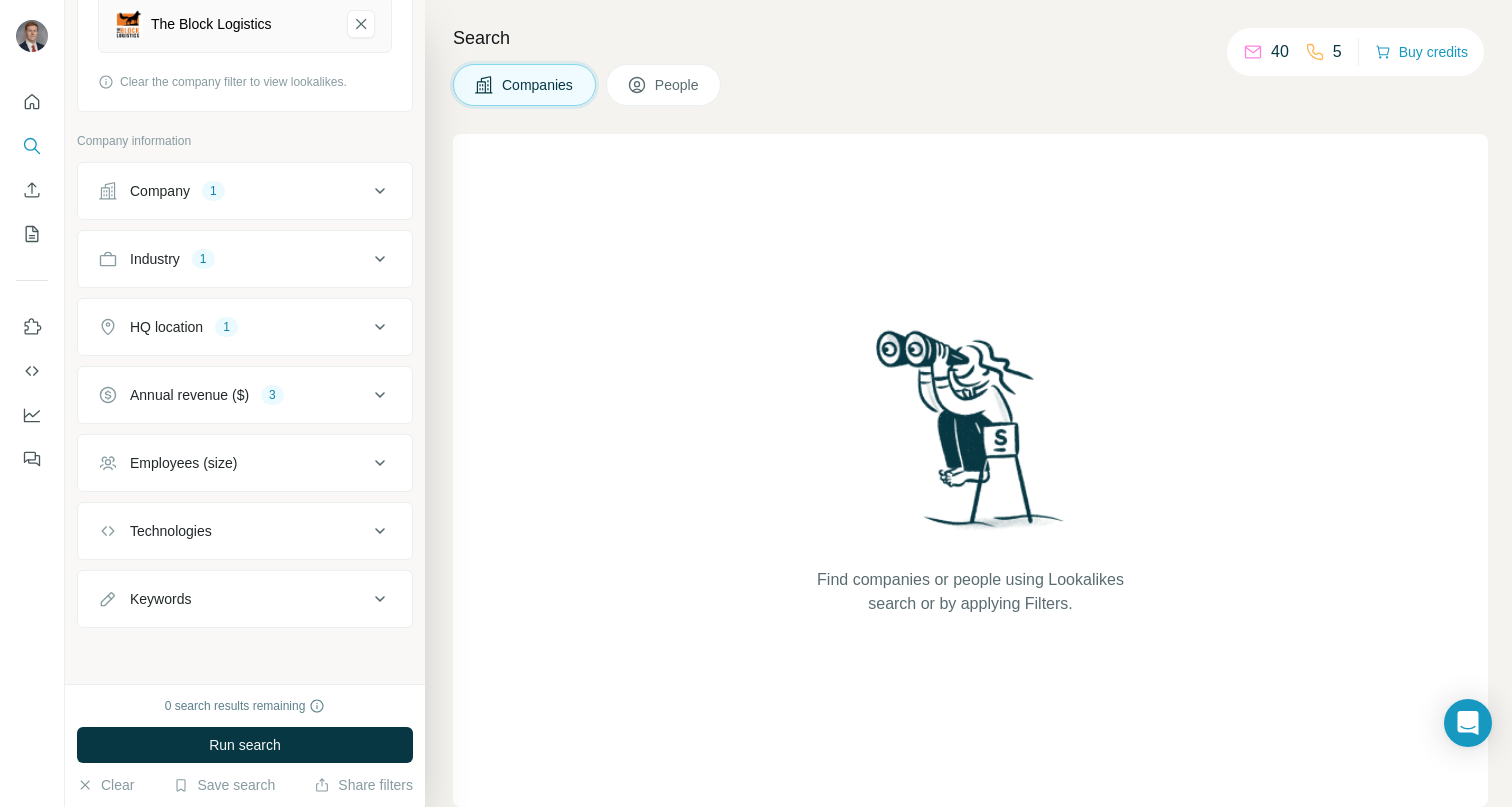 click on "Company 1" at bounding box center [233, 191] 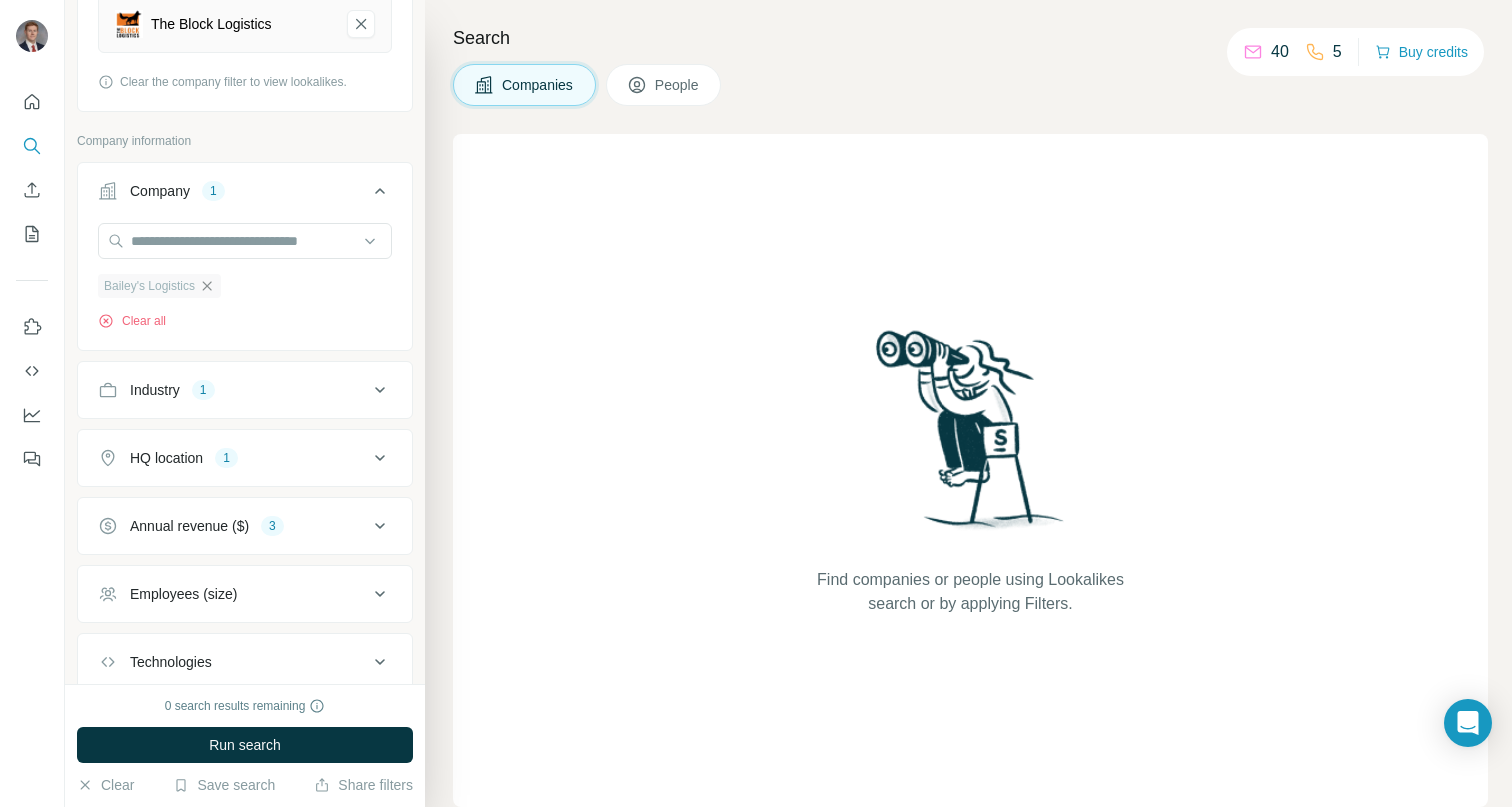 click 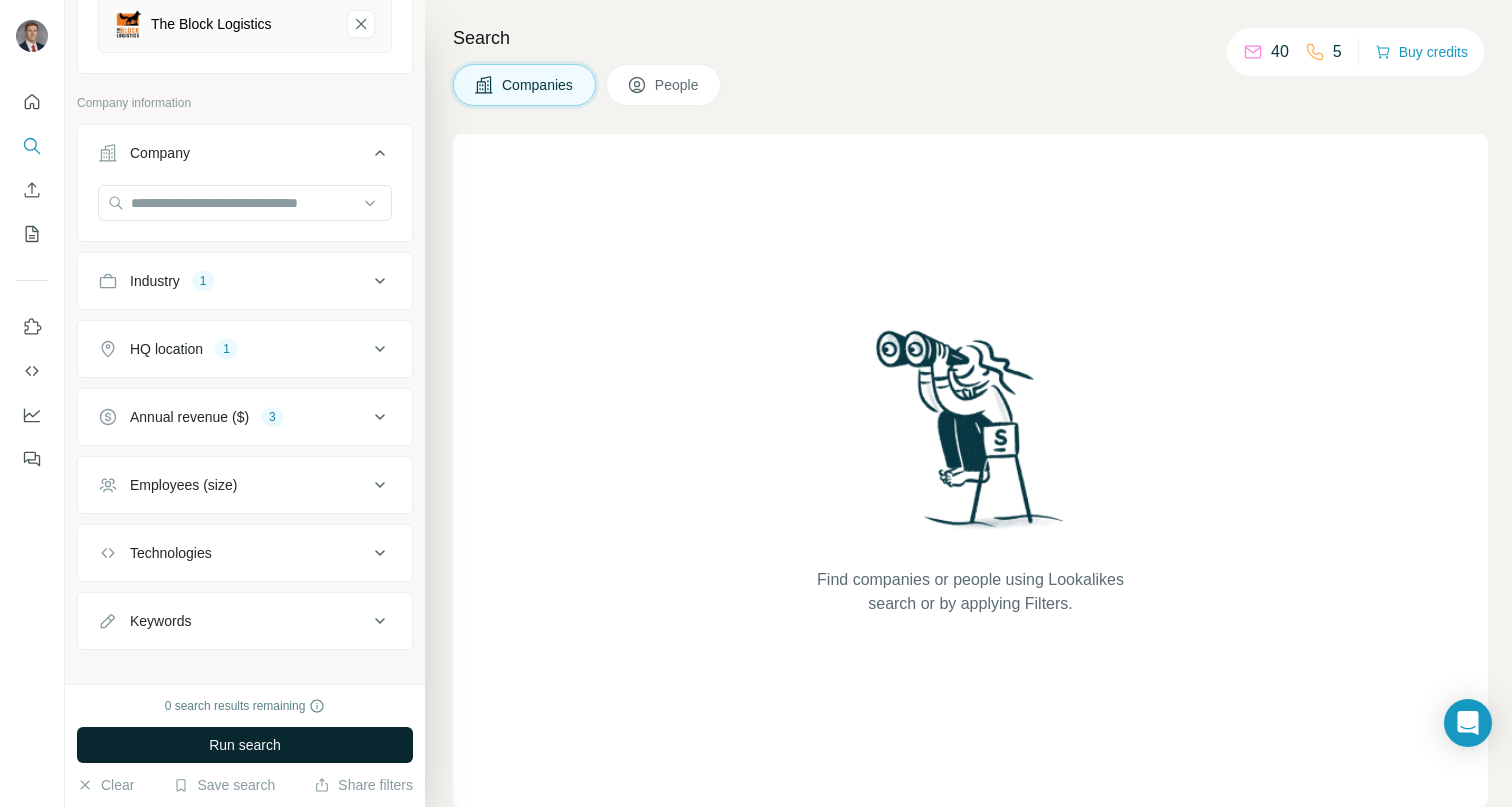 click on "Run search" at bounding box center (245, 745) 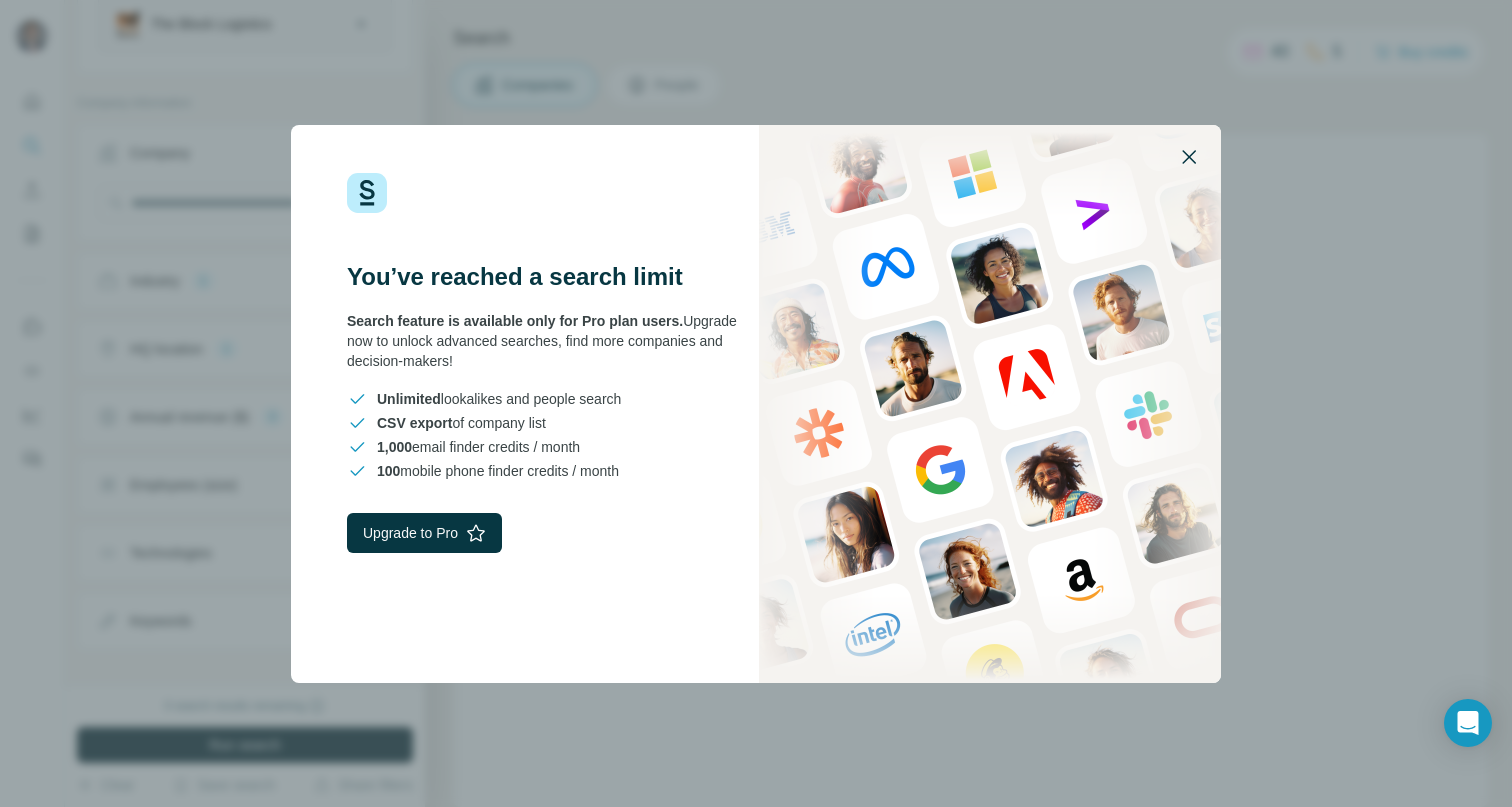 click 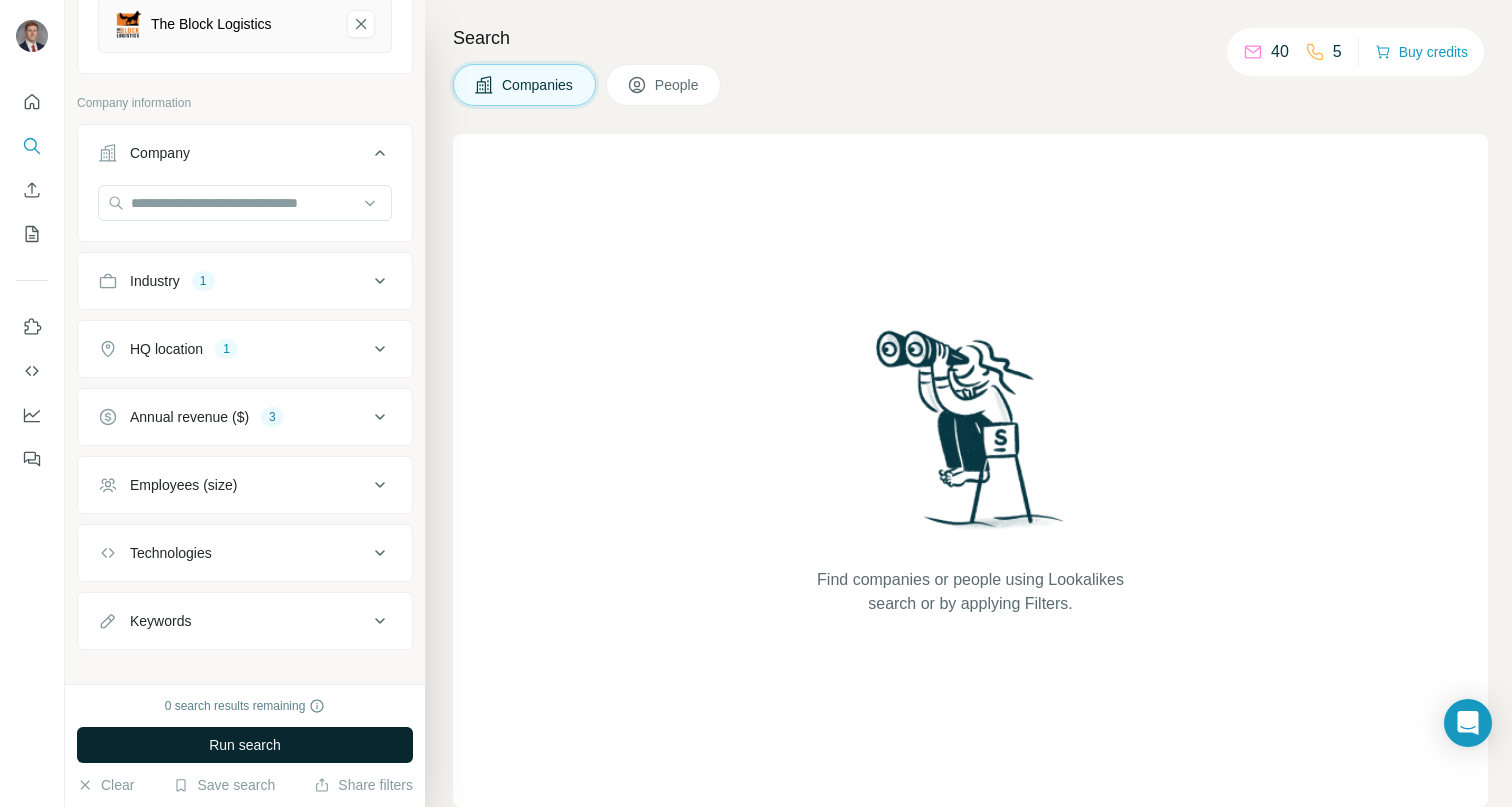 click on "Annual revenue ($) 3" at bounding box center [233, 417] 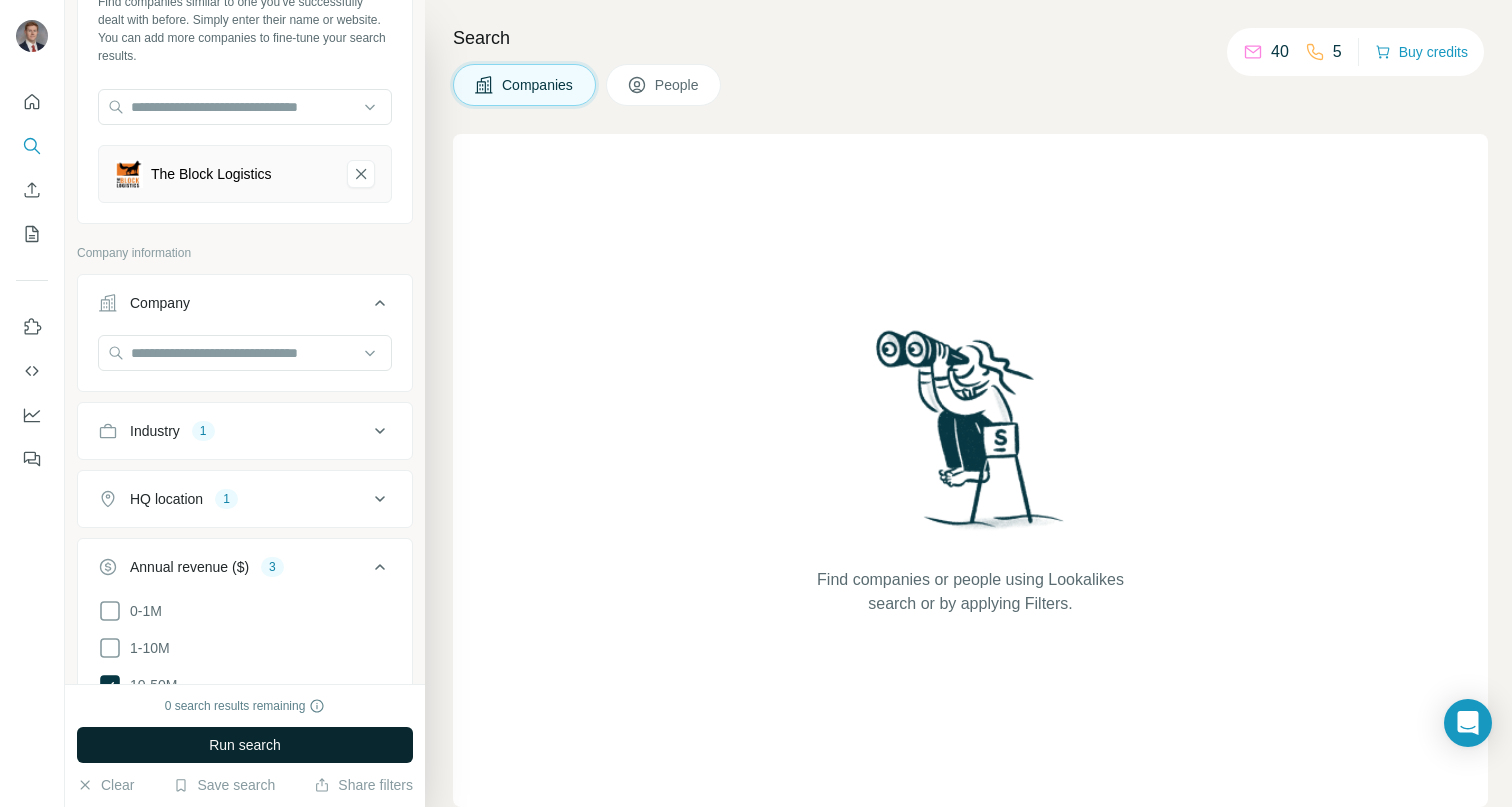 scroll, scrollTop: 0, scrollLeft: 0, axis: both 